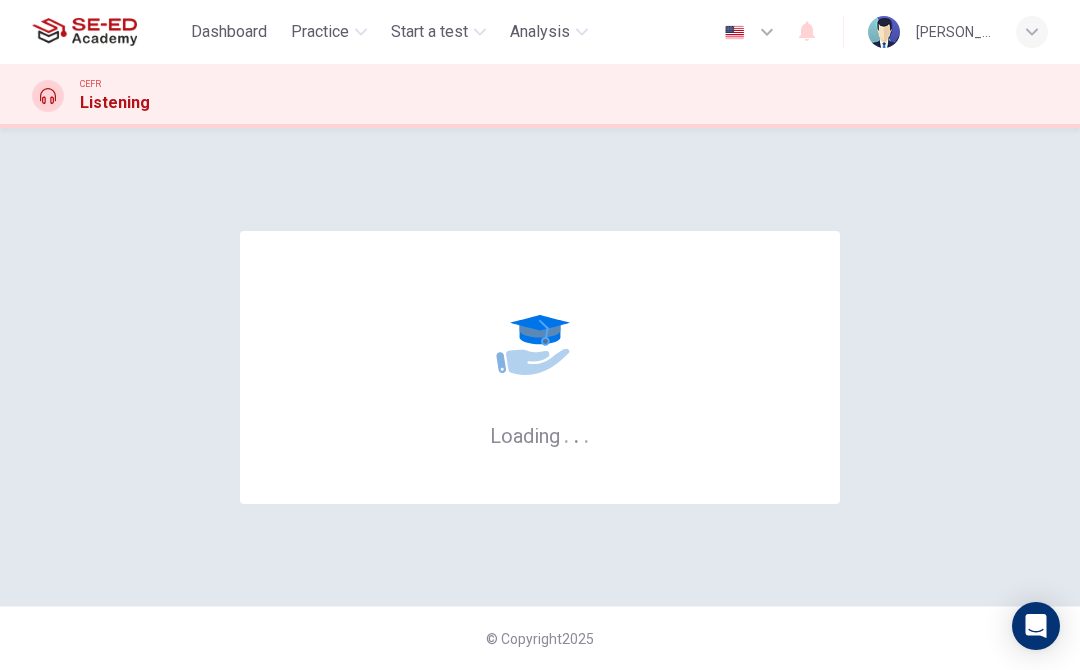 scroll, scrollTop: 0, scrollLeft: 0, axis: both 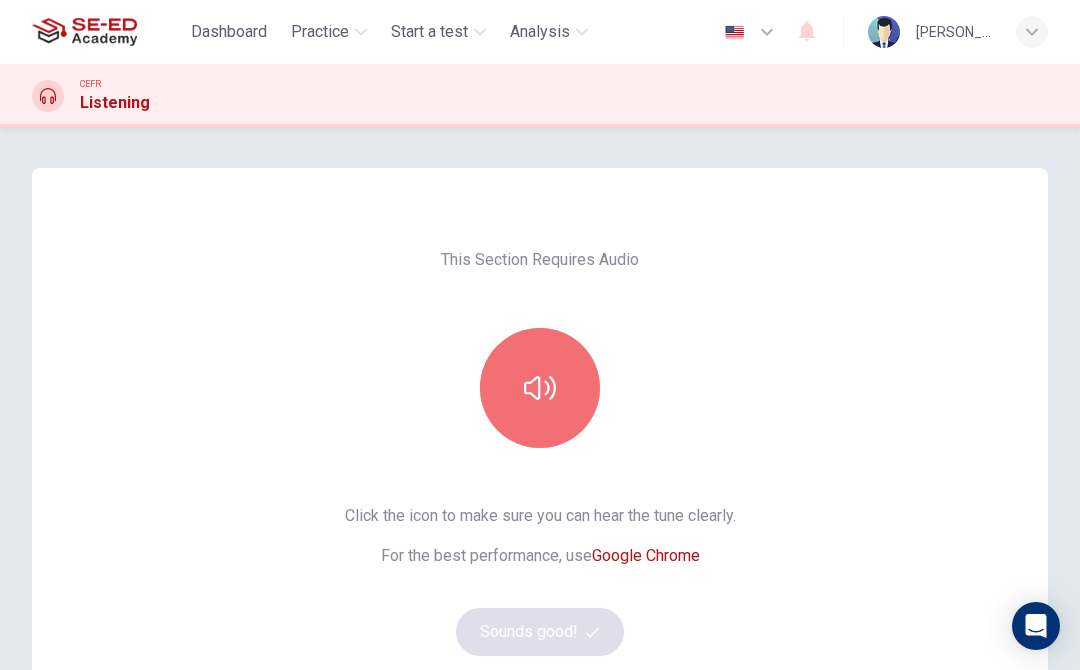 click 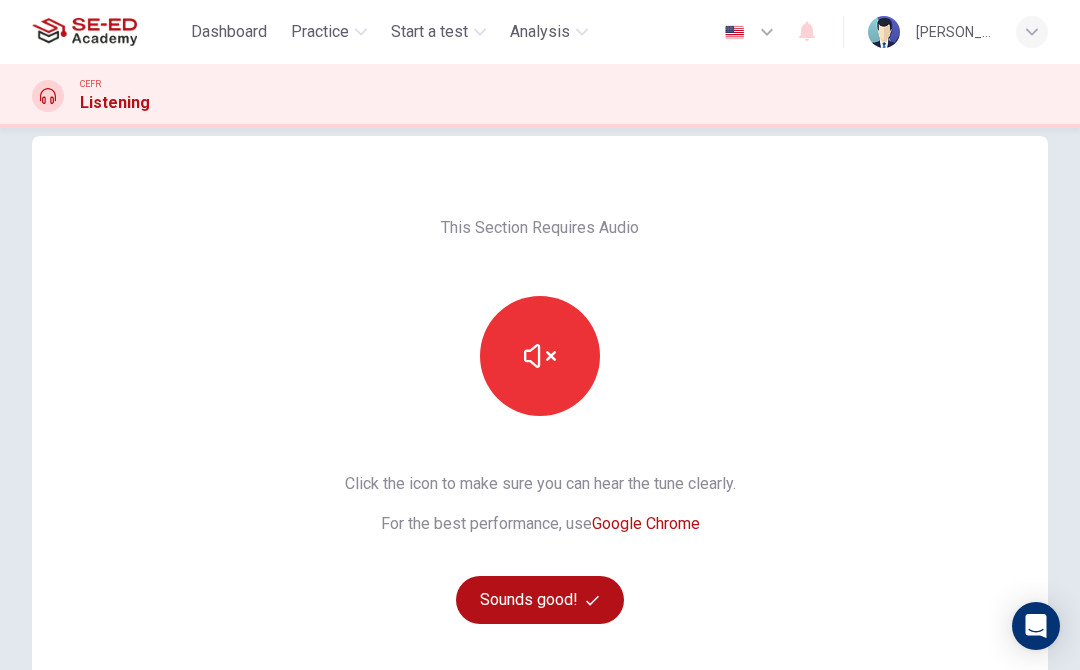 scroll, scrollTop: 39, scrollLeft: 0, axis: vertical 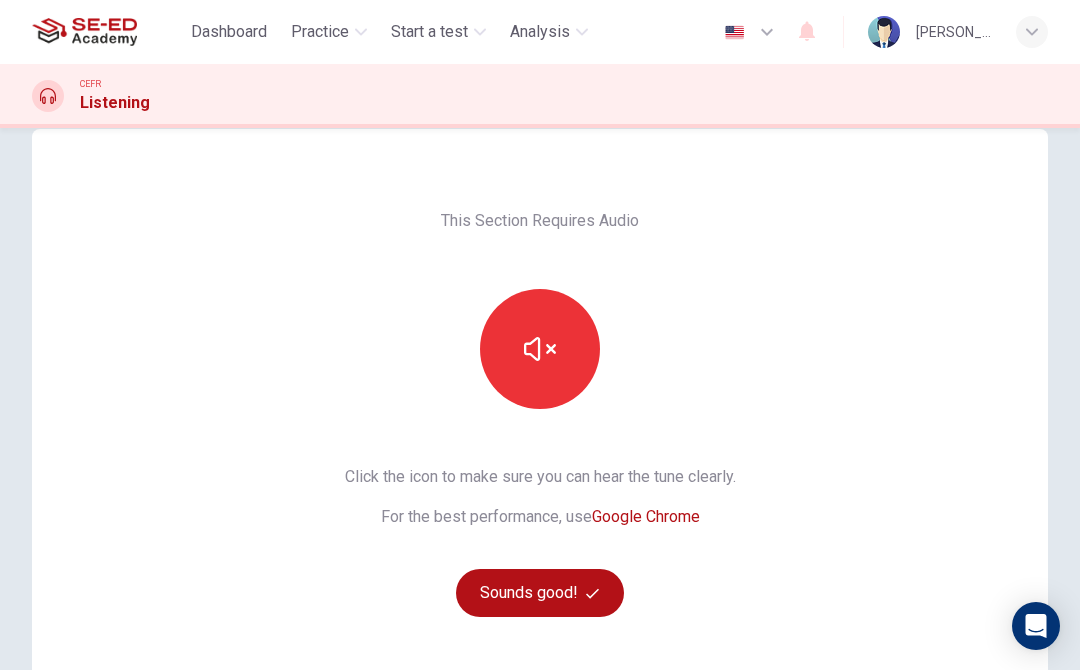 click at bounding box center [540, 349] 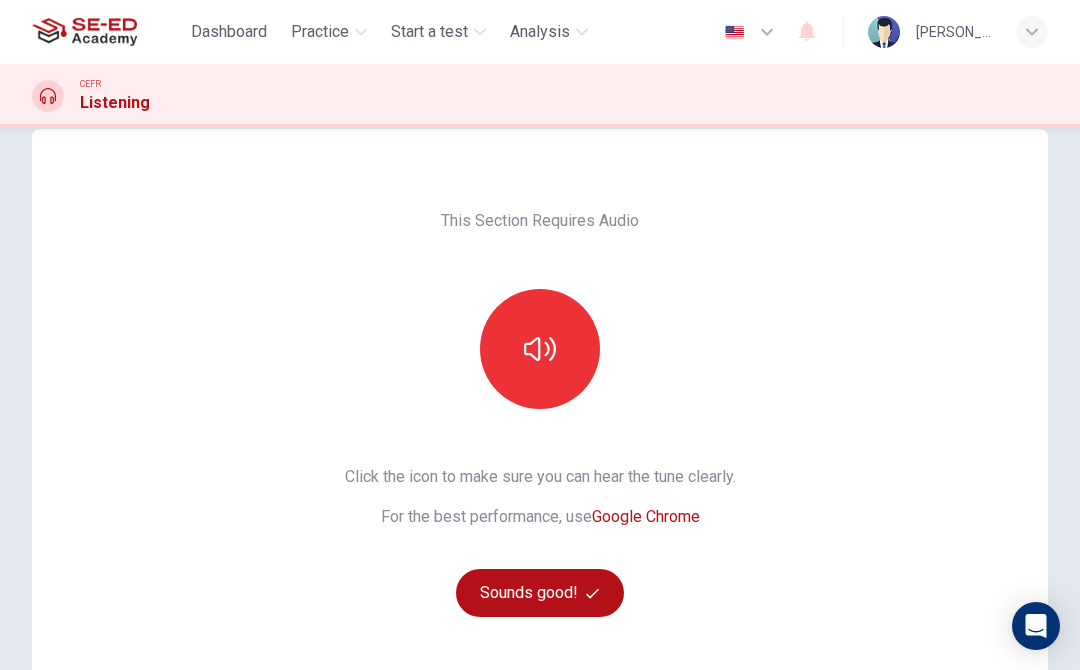 click at bounding box center [540, 349] 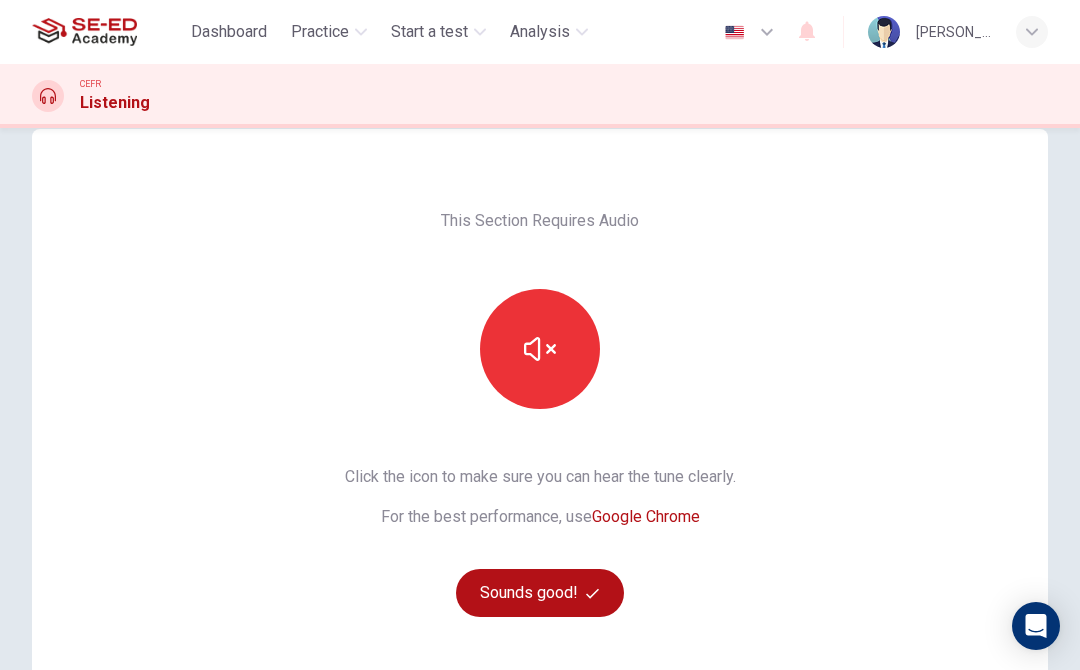 click at bounding box center [540, 349] 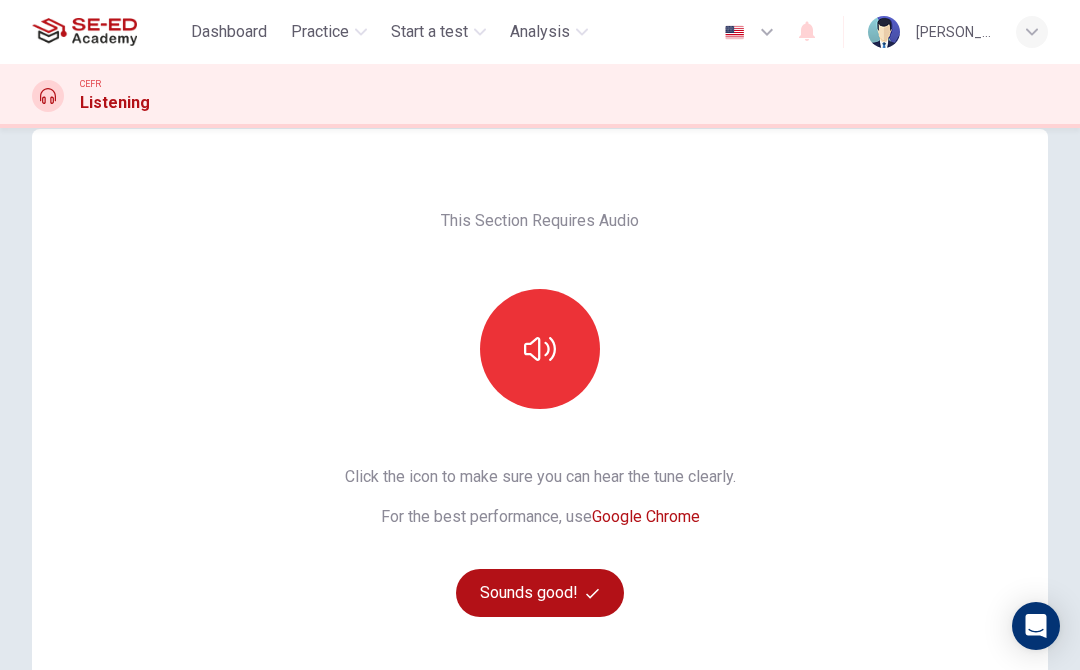 click on "Sounds good!" at bounding box center [540, 593] 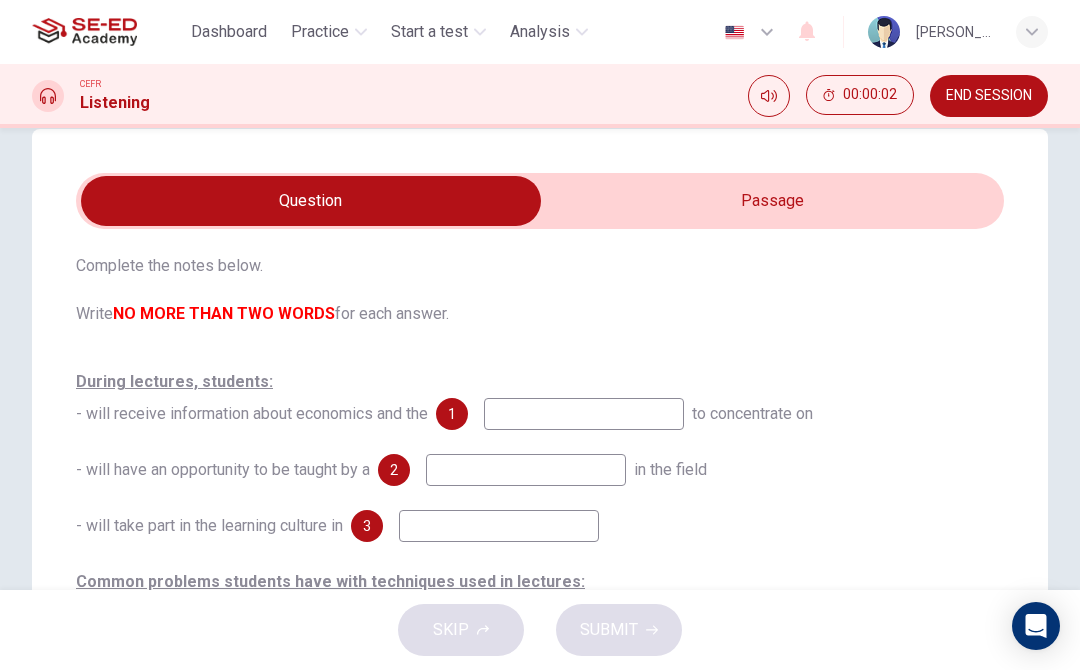 scroll, scrollTop: 69, scrollLeft: 0, axis: vertical 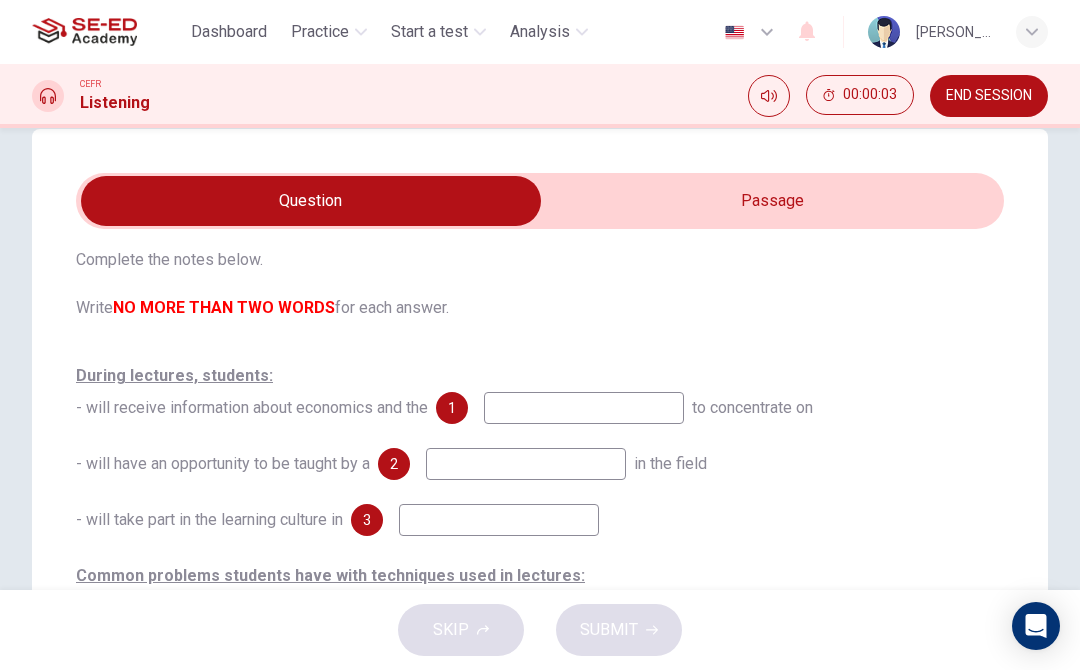 click at bounding box center (311, 201) 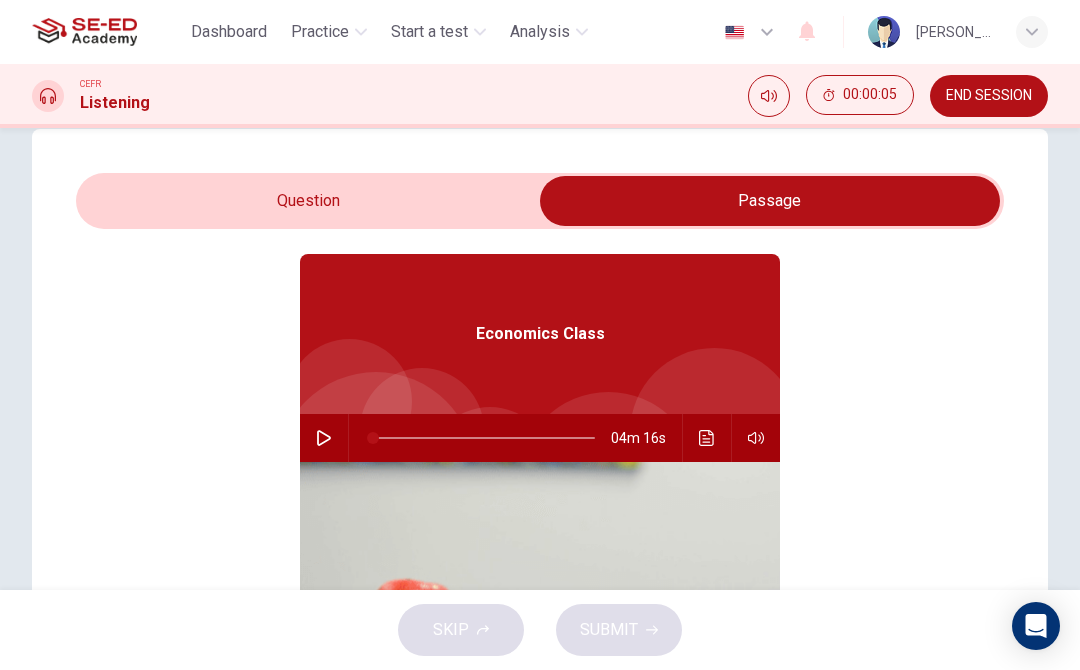 click 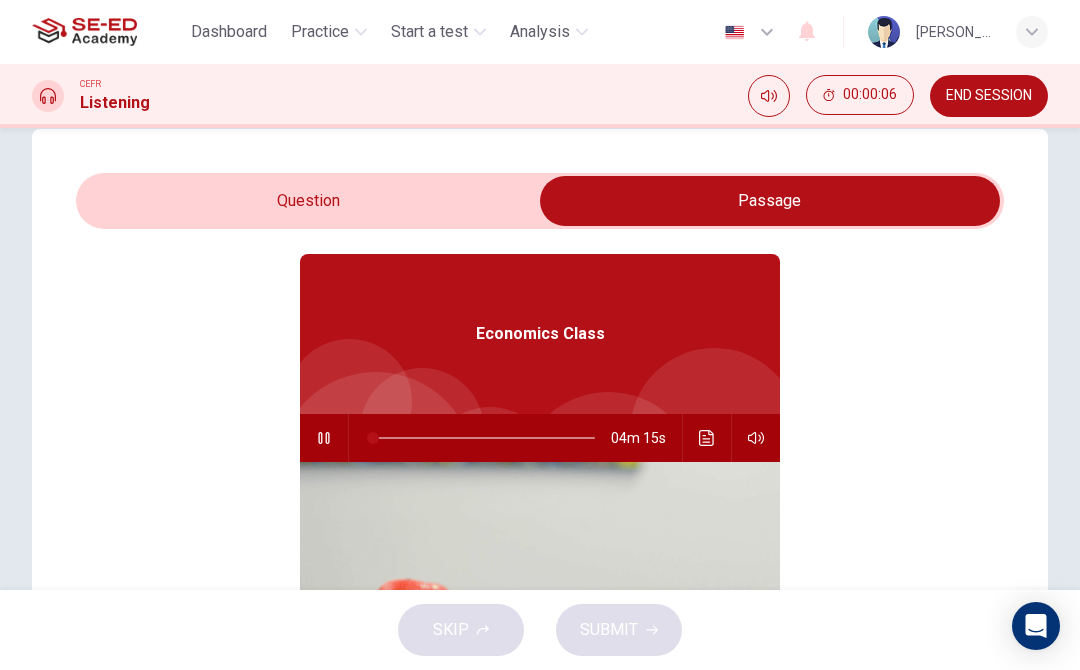 type on "0" 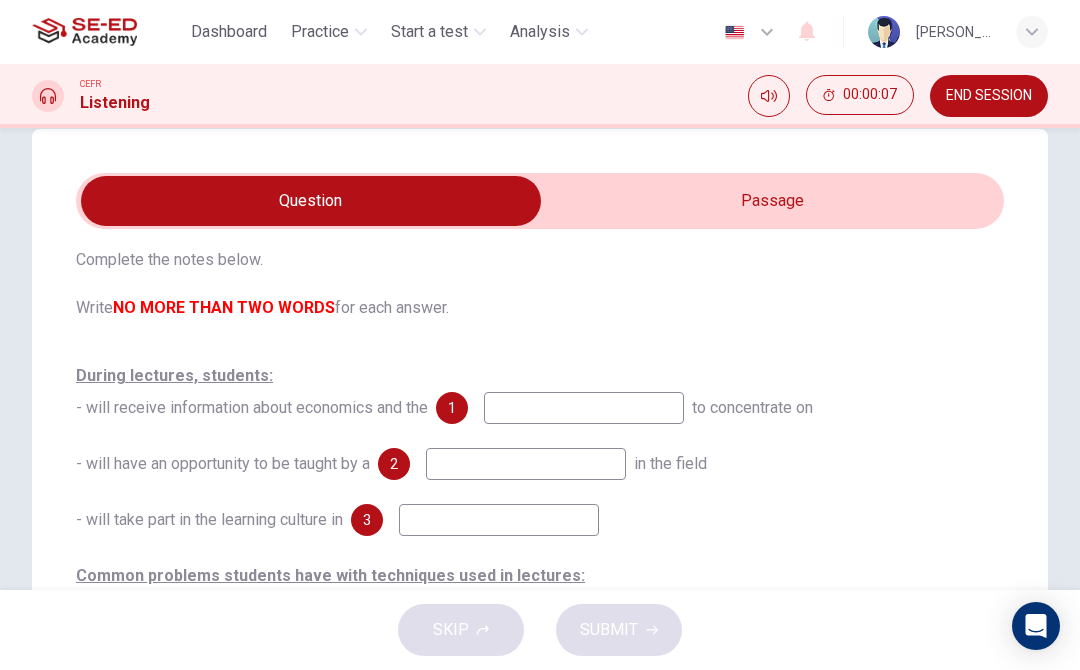 click on "During lectures, students: - will receive information about economics and the  1  to concentrate on" at bounding box center [540, 392] 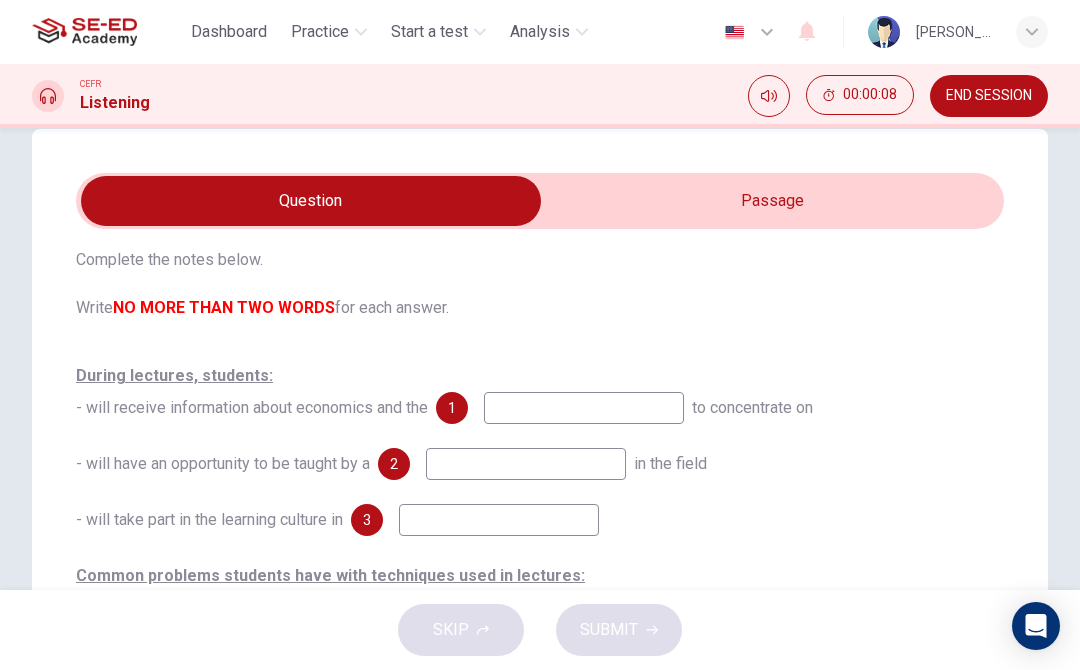 click at bounding box center [584, 408] 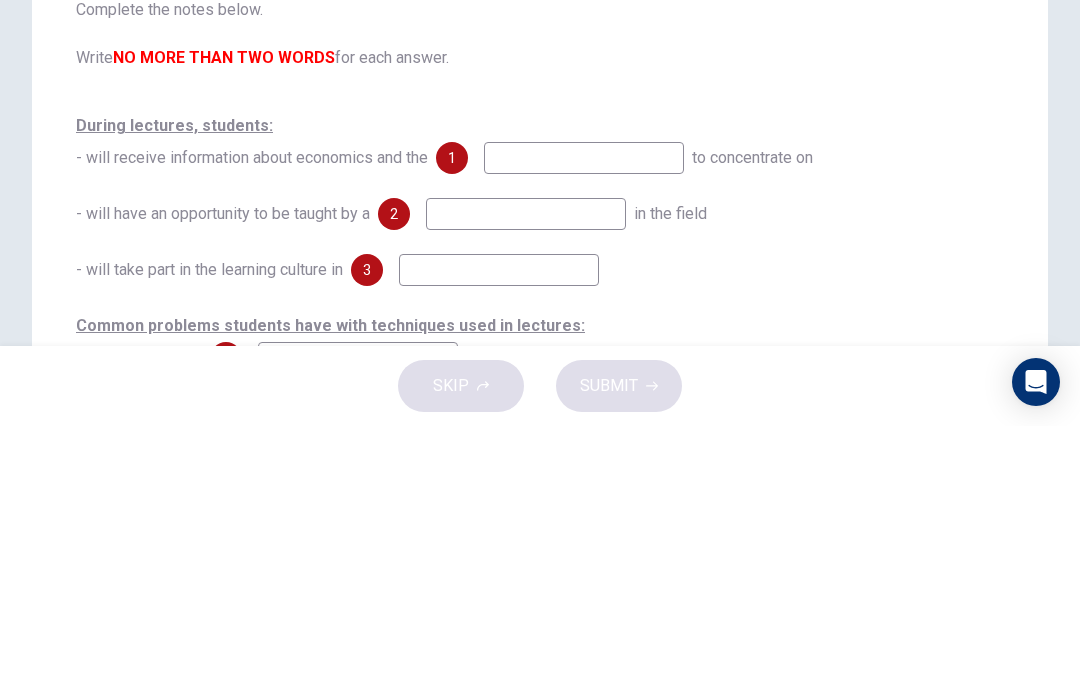 click on "- will have an opportunity to be taught by a  2  in the field" at bounding box center (540, 464) 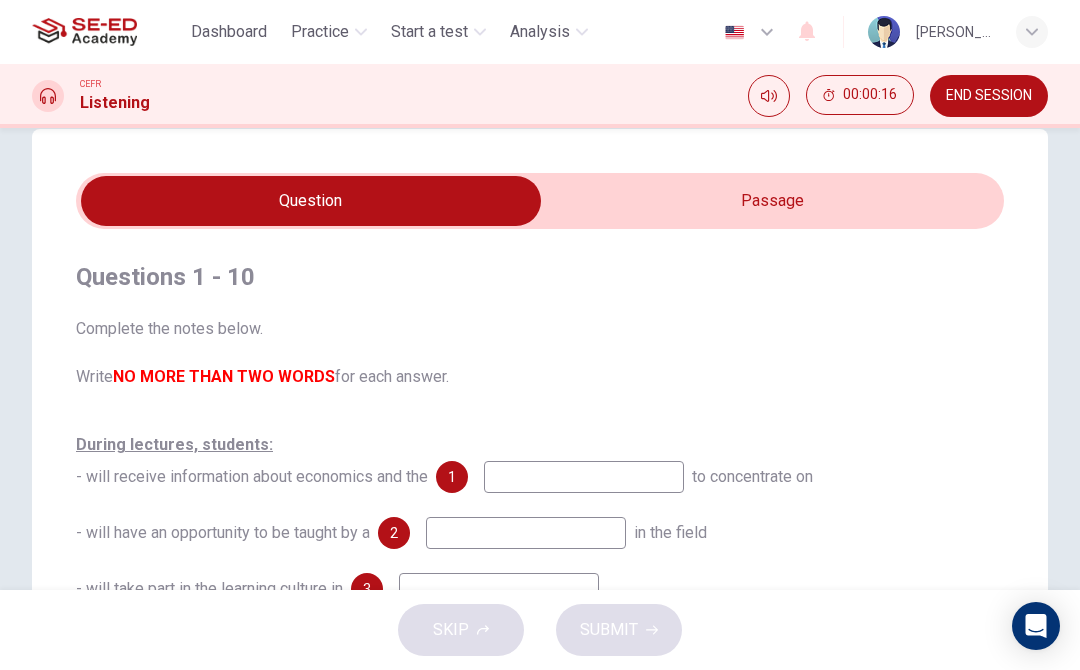 scroll, scrollTop: 0, scrollLeft: 0, axis: both 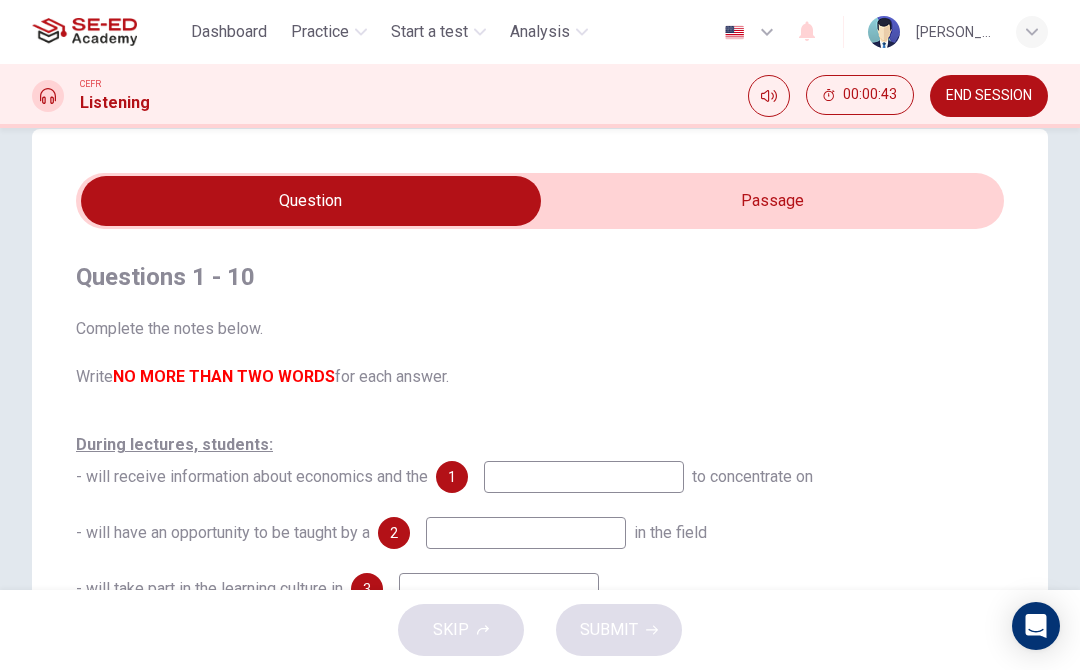click on "Practice" at bounding box center [320, 32] 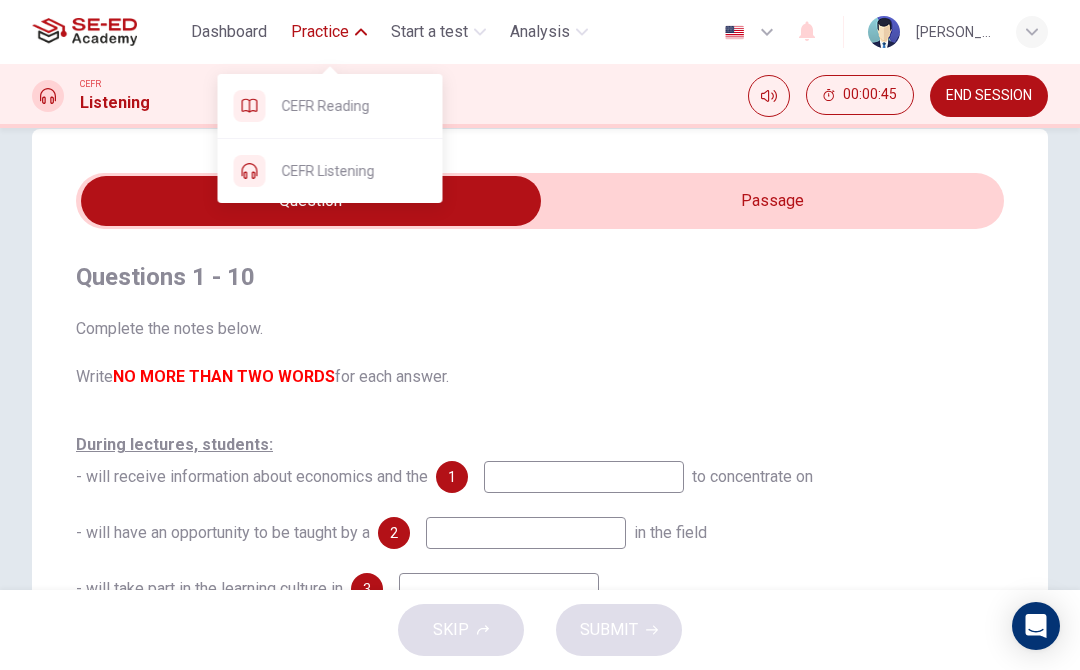 click on "CEFR Reading" at bounding box center (354, 106) 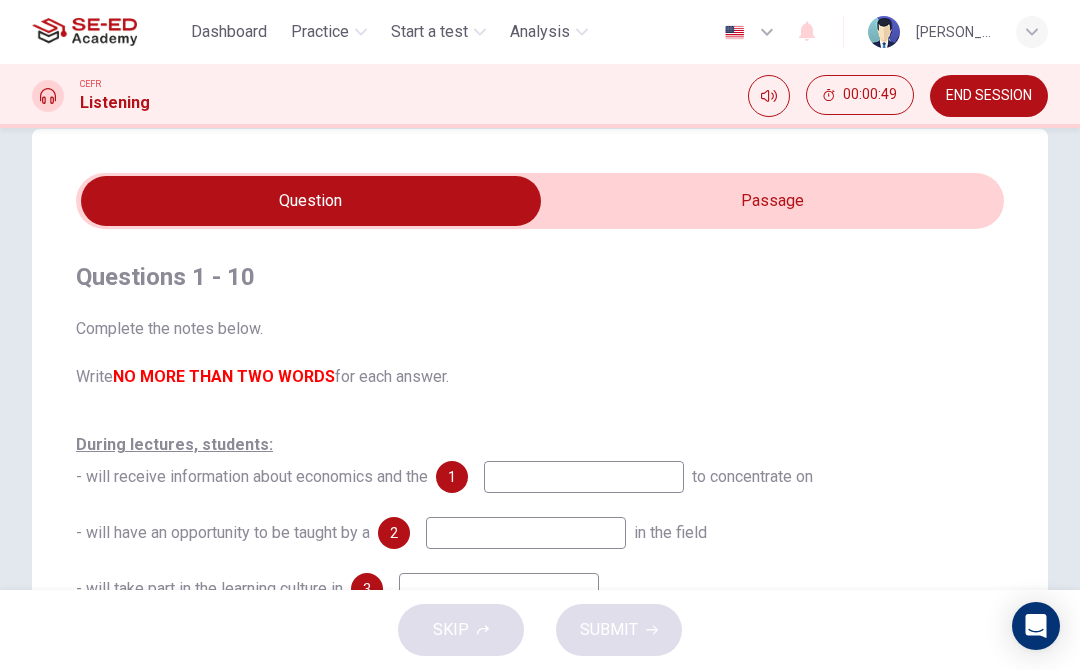 click on "Practice" at bounding box center (320, 32) 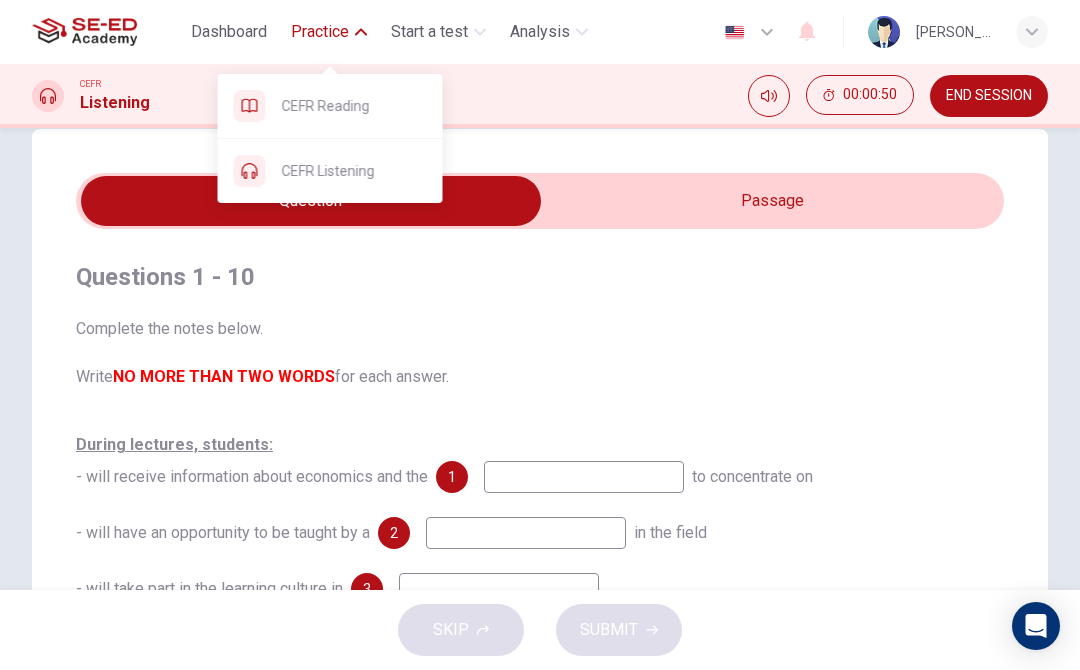 click on "CEFR Reading" at bounding box center (354, 106) 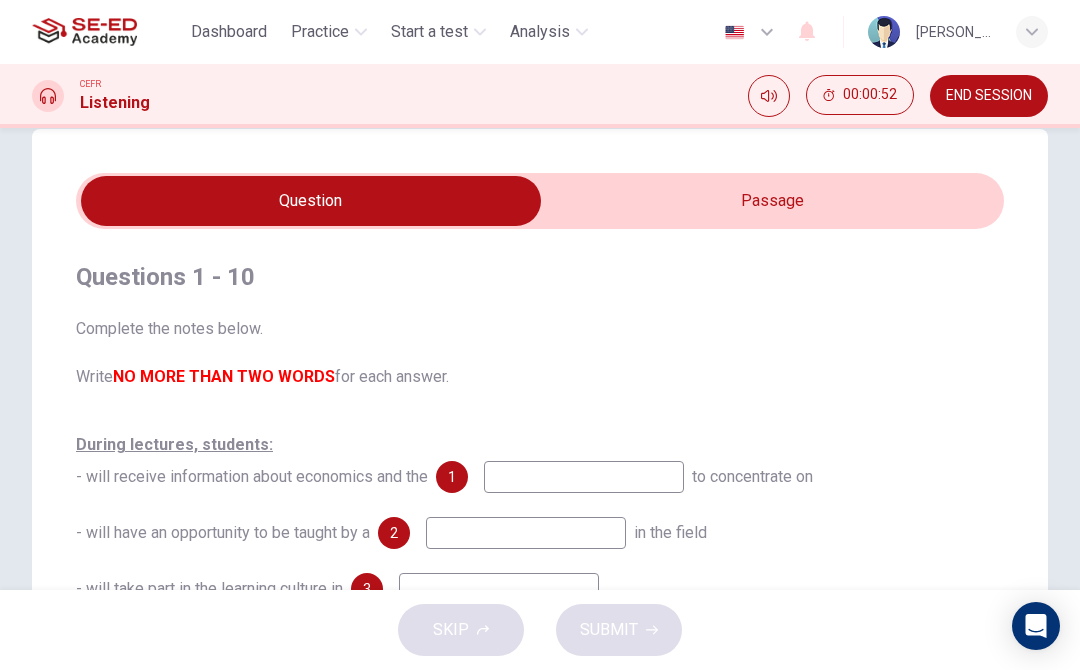 click on "00:00:52" at bounding box center (860, 95) 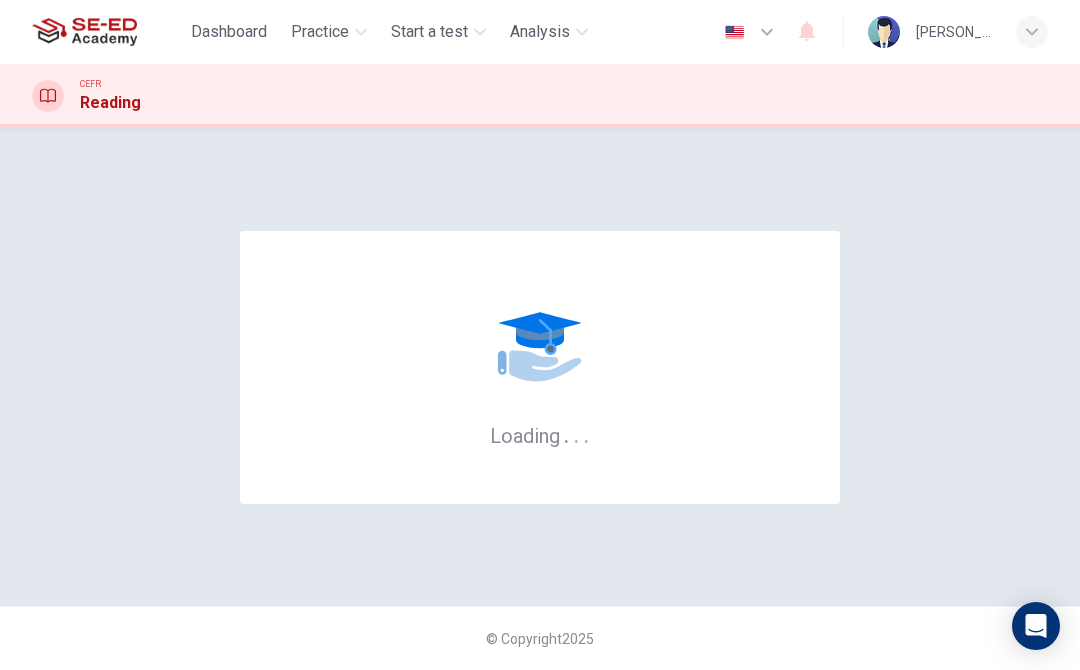 scroll, scrollTop: 0, scrollLeft: 0, axis: both 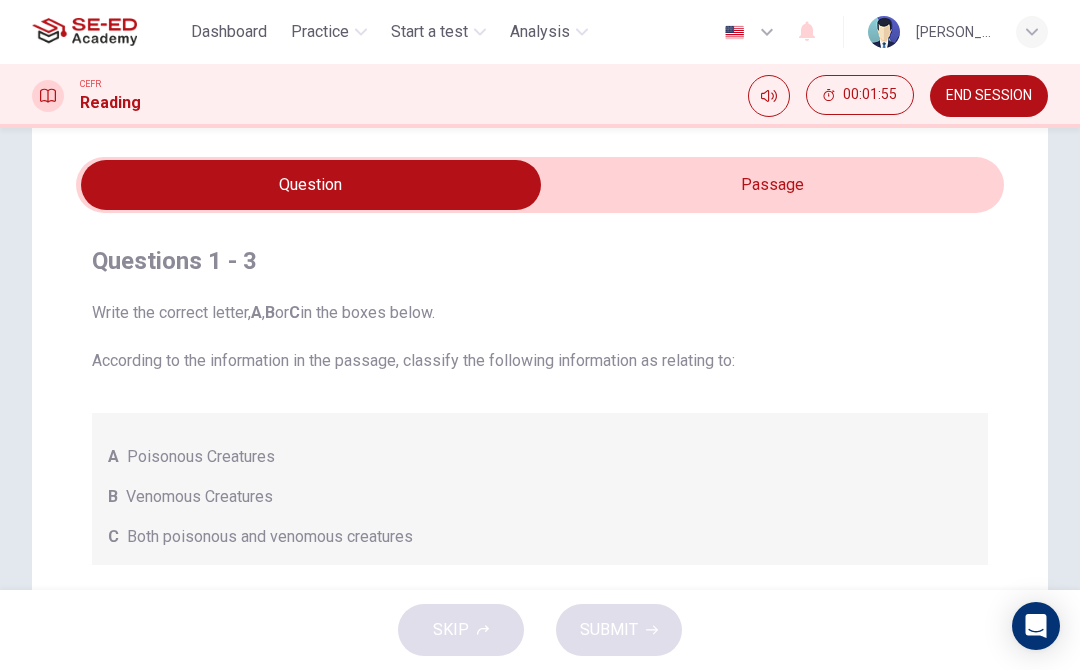 click at bounding box center [311, 185] 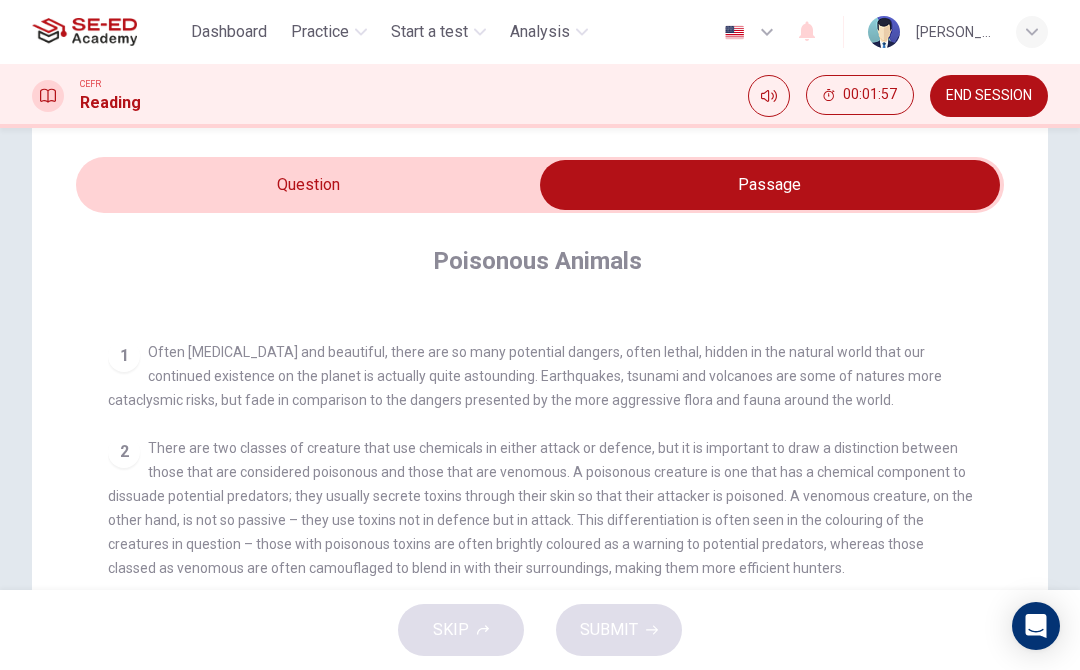 scroll, scrollTop: 363, scrollLeft: 0, axis: vertical 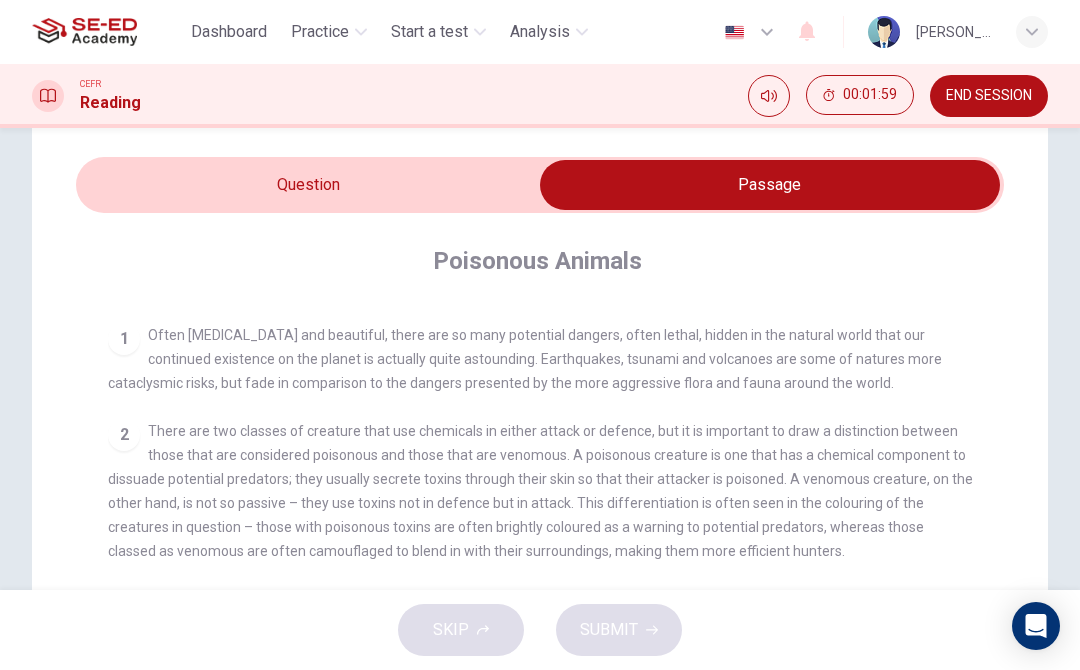 click at bounding box center (770, 185) 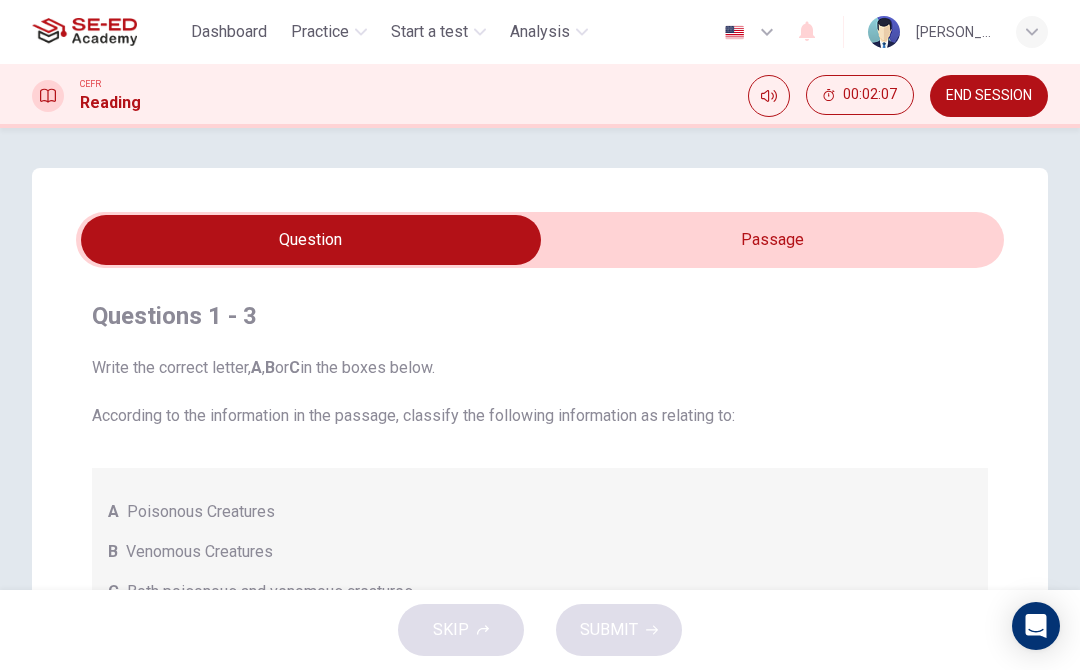 scroll, scrollTop: 0, scrollLeft: 0, axis: both 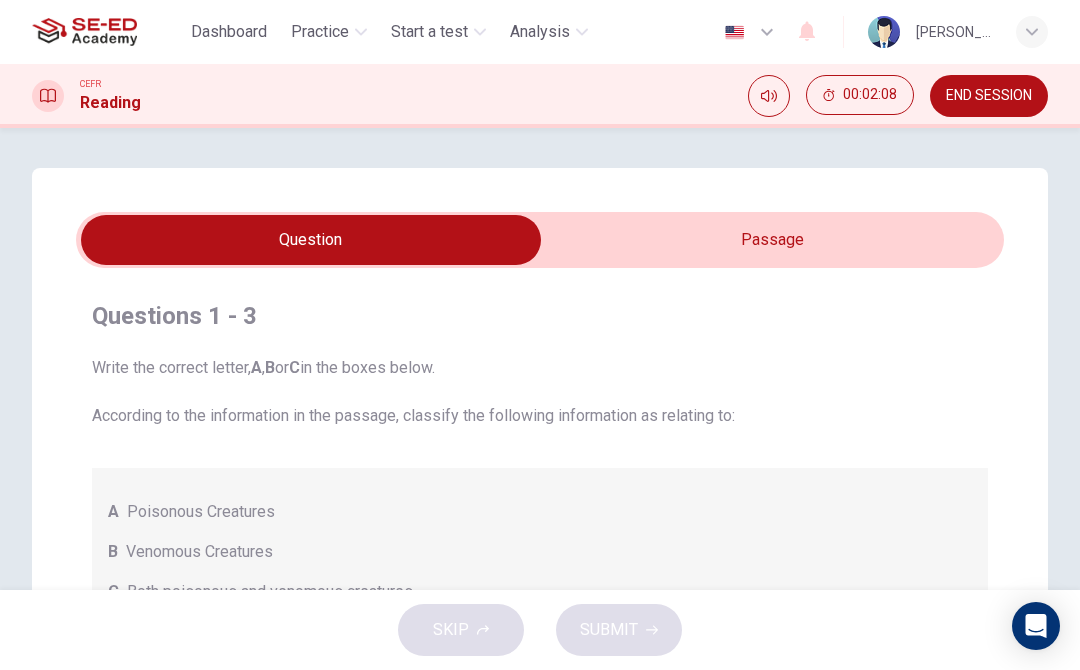 click at bounding box center (311, 240) 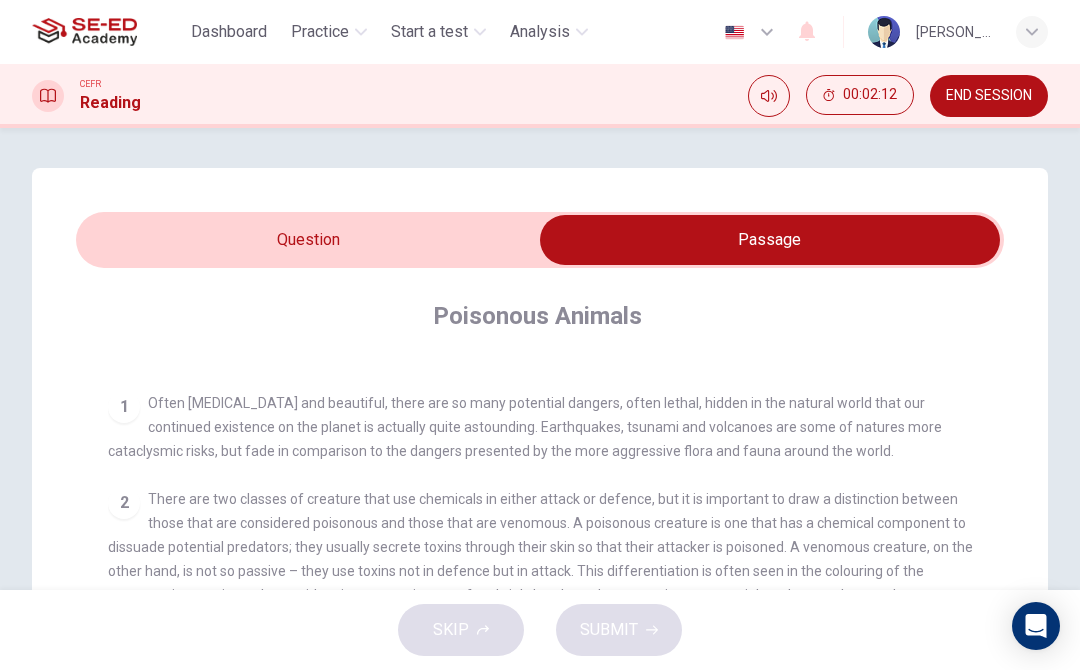 scroll, scrollTop: 349, scrollLeft: 0, axis: vertical 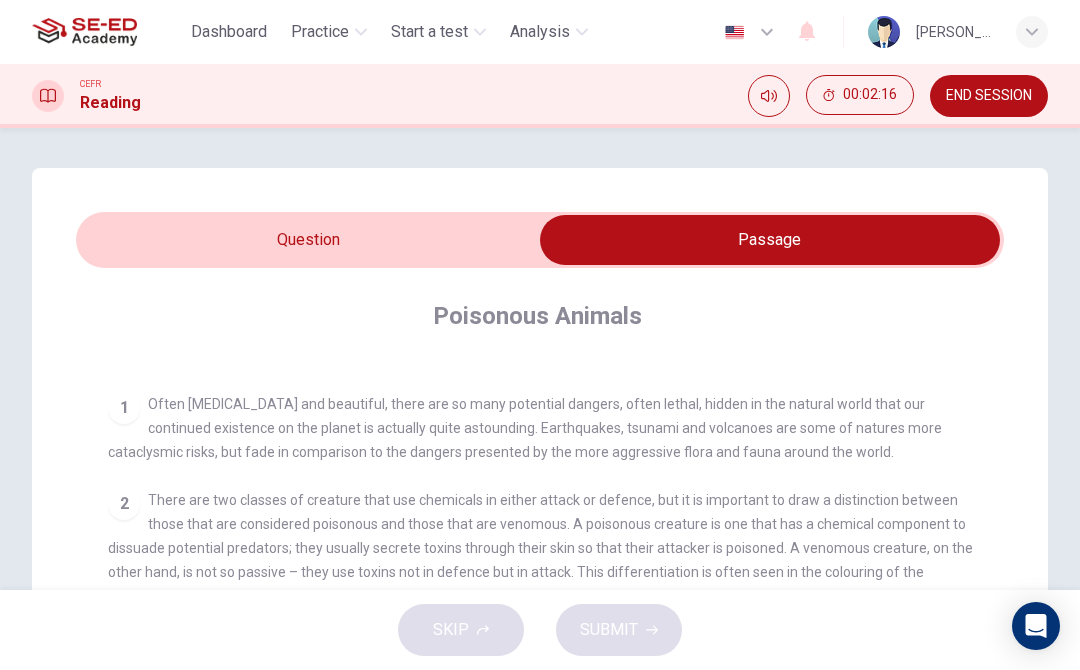 click at bounding box center (770, 240) 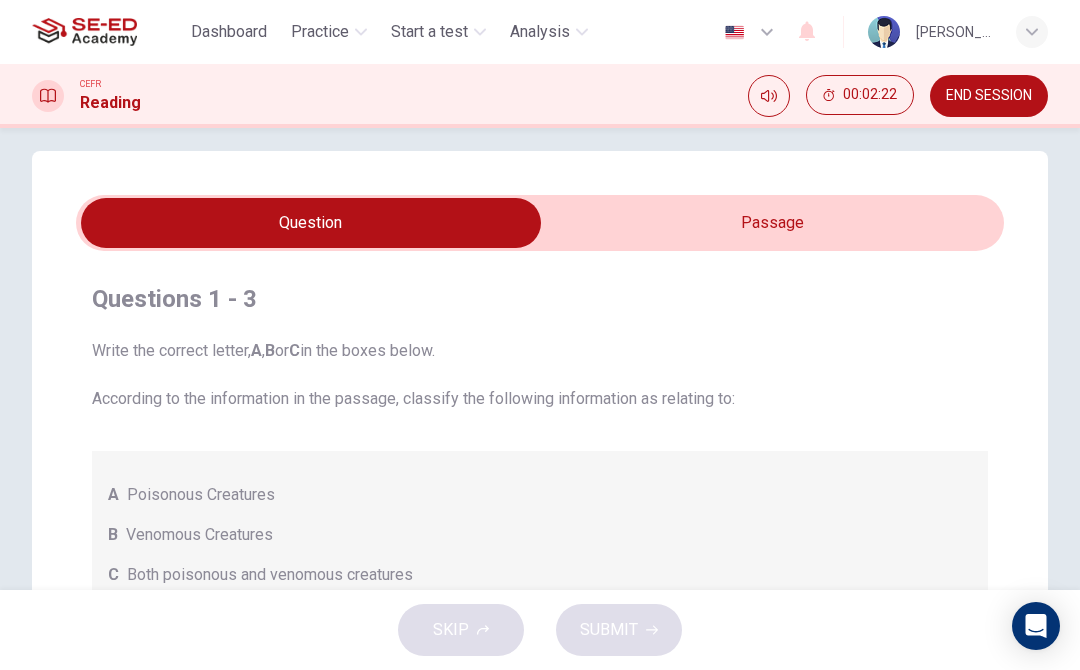 scroll, scrollTop: 0, scrollLeft: 0, axis: both 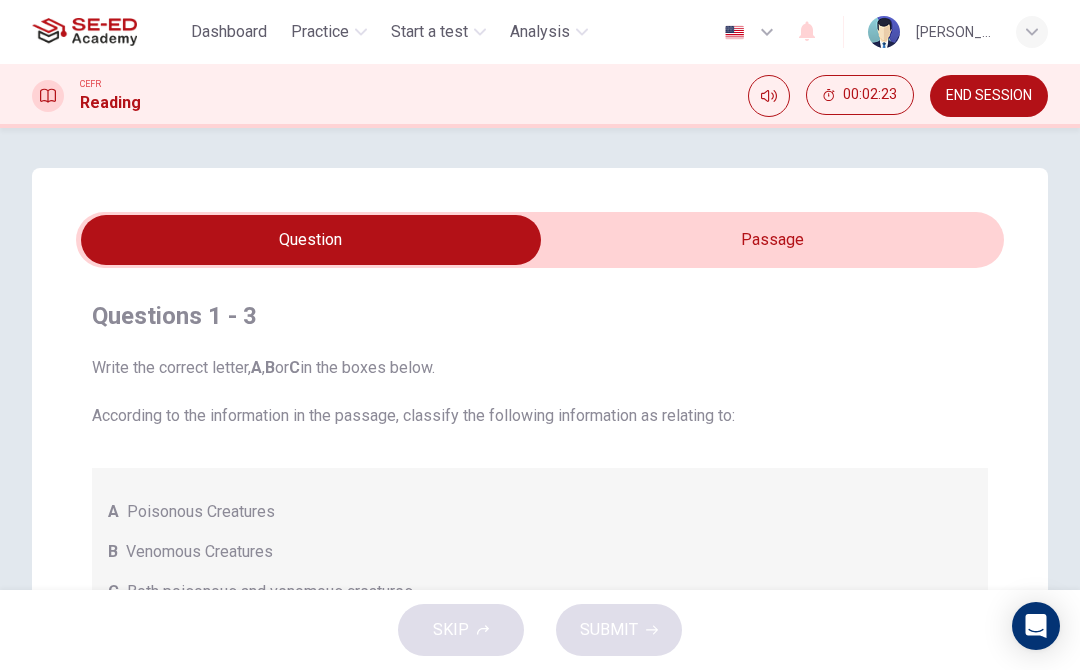 click at bounding box center [311, 240] 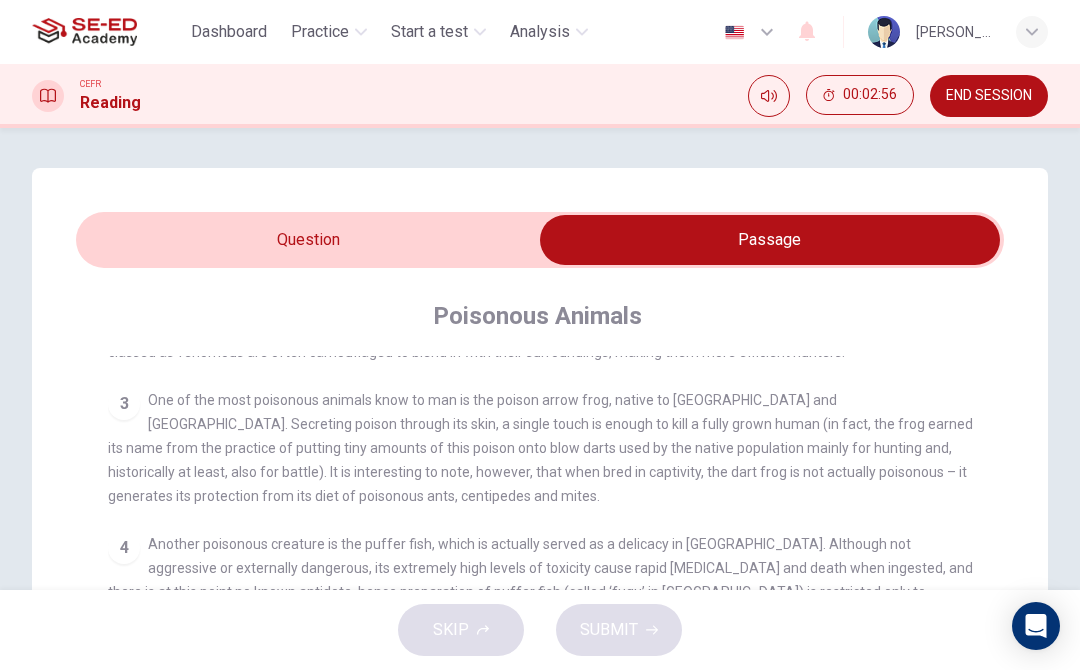 scroll, scrollTop: 613, scrollLeft: 0, axis: vertical 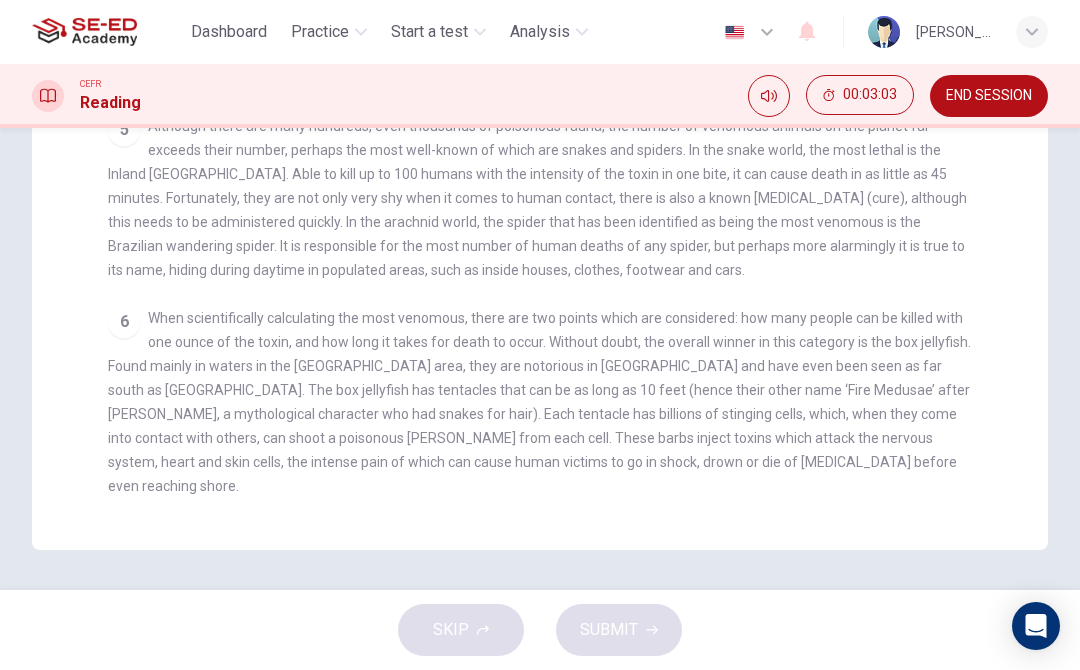 click on "When scientifically calculating the most venomous, there are two points which are considered: how many people can be killed with one ounce of the toxin, and how long it takes for death to occur. Without doubt, the overall winner in this category is the box jellyfish. Found mainly in waters in the [GEOGRAPHIC_DATA] area, they are notorious in [GEOGRAPHIC_DATA] and have even been seen as far south as [GEOGRAPHIC_DATA]. The box jellyfish has tentacles that can be as long as 10 feet (hence their other name ‘Fire Medusae’ after [PERSON_NAME], a mythological character who had snakes for hair). Each tentacle has billions of stinging cells, which, when they come into contact with others, can shoot a poisonous [PERSON_NAME] from each cell. These barbs inject toxins which attack the nervous system, heart and skin cells, the intense pain of which can cause human victims to go in shock, drown or die of [MEDICAL_DATA] before even reaching shore." at bounding box center (539, 402) 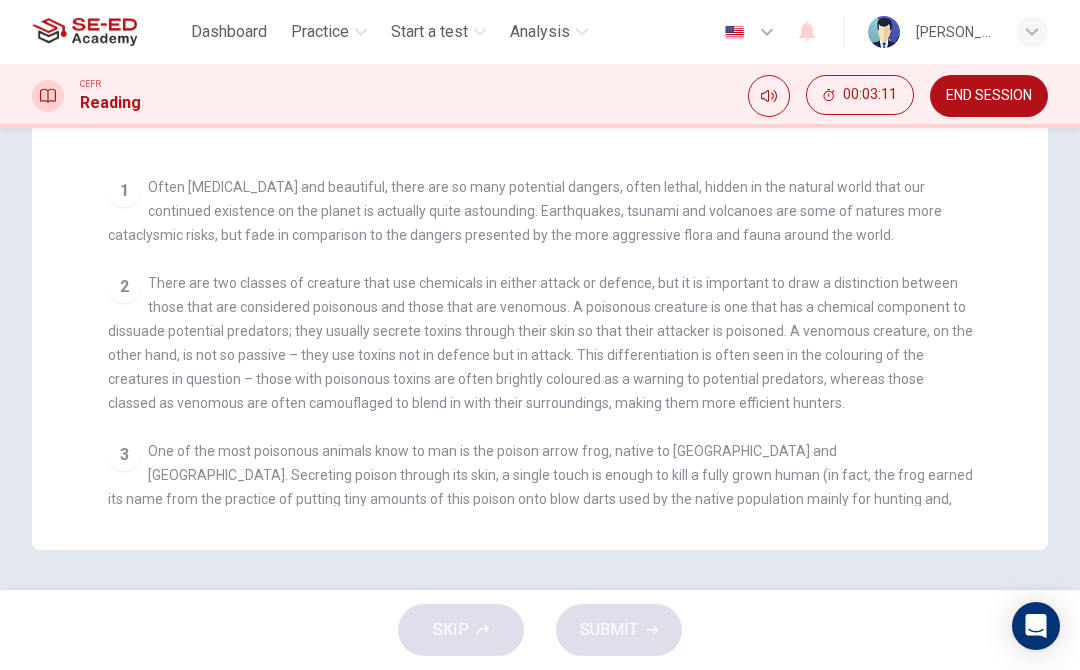 scroll, scrollTop: 0, scrollLeft: 0, axis: both 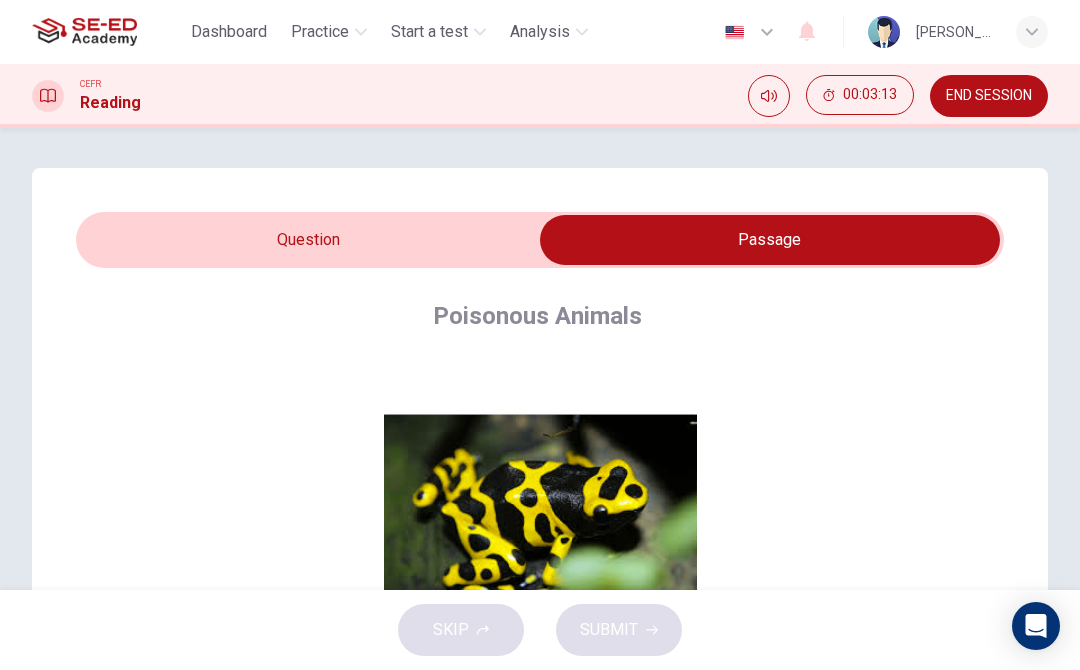 click at bounding box center [770, 240] 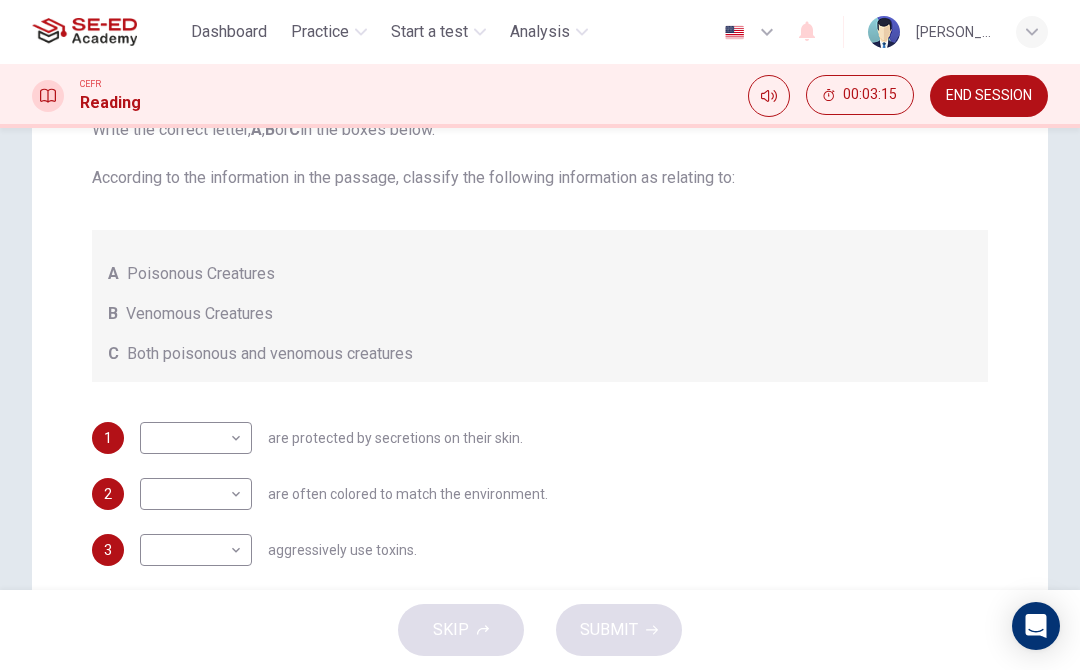 scroll, scrollTop: 269, scrollLeft: 0, axis: vertical 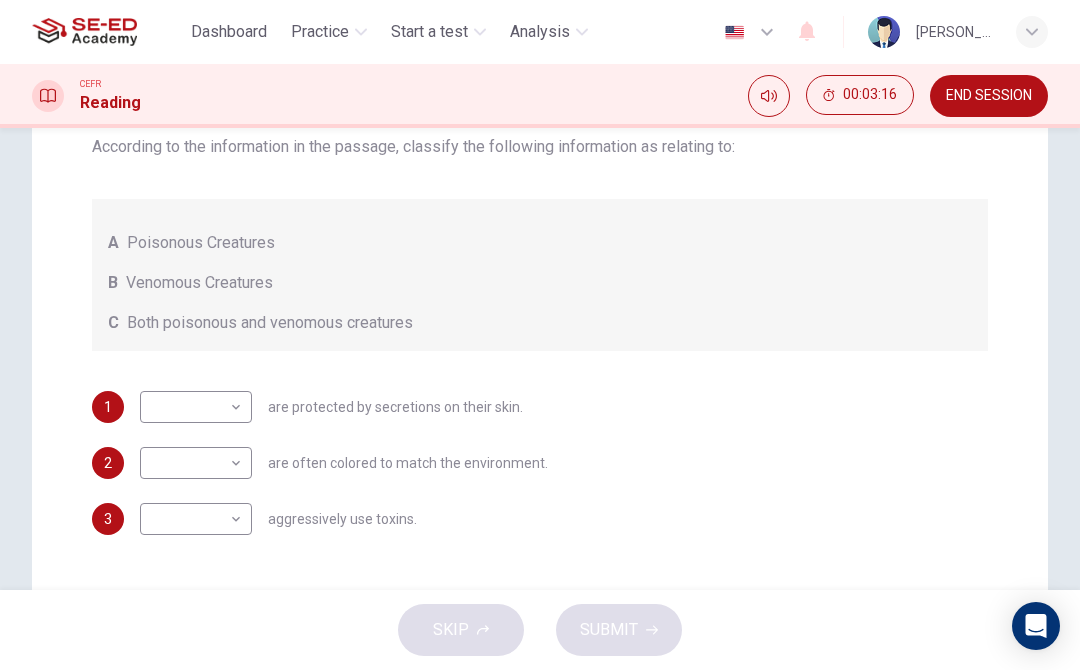 click on "This site uses cookies, as explained in our  Privacy Policy . If you agree to the use of cookies, please click the Accept button and continue to browse our site.   Privacy Policy Accept Dashboard Practice Start a test Analysis English en ​ Kanyarat Wansu CEFR Reading 00:03:16 END SESSION Question Passage Questions 1 - 3 Write the correct letter,  A ,  B  or  C  in the boxes below.
According to the information in the passage, classify the following information
as relating to: A Poisonous Creatures B Venomous Creatures C Both poisonous and venomous creatures 1 ​ ​ are protected by secretions on their skin. 2 ​ ​ are often colored to match the environment. 3 ​ ​ aggressively use toxins. Poisonous Animals CLICK TO ZOOM Click to Zoom 1 2 3 4 5 6 SKIP SUBMIT SE-ED Academy - Online Testing Platform
Dashboard Practice Start a test Analysis Notifications © Copyright  2025" at bounding box center (540, 335) 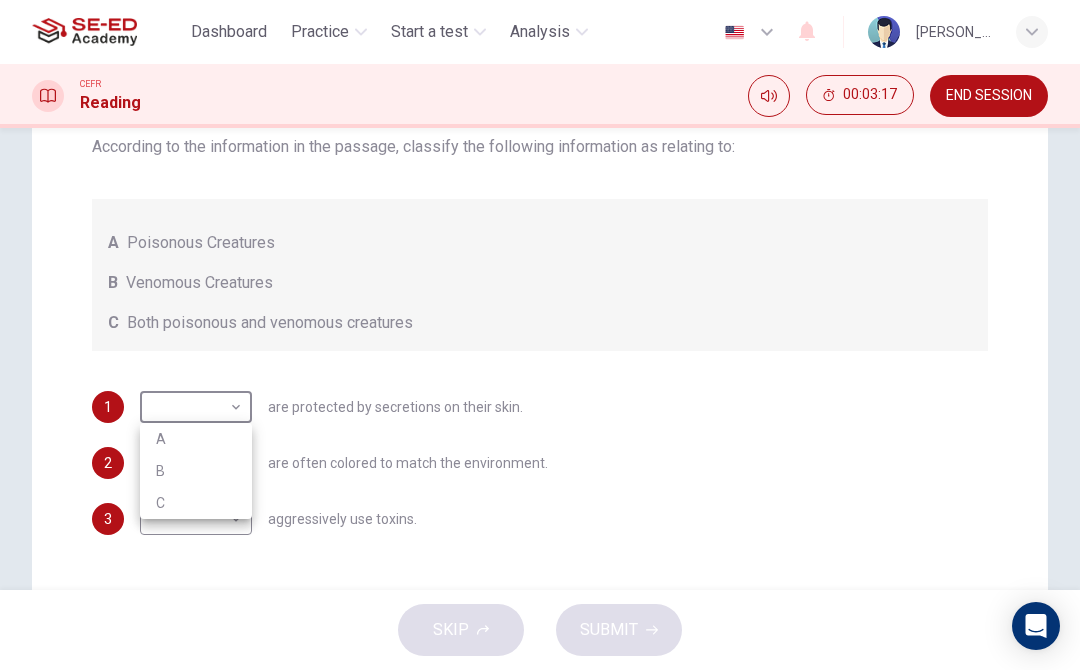 click on "A" at bounding box center (196, 439) 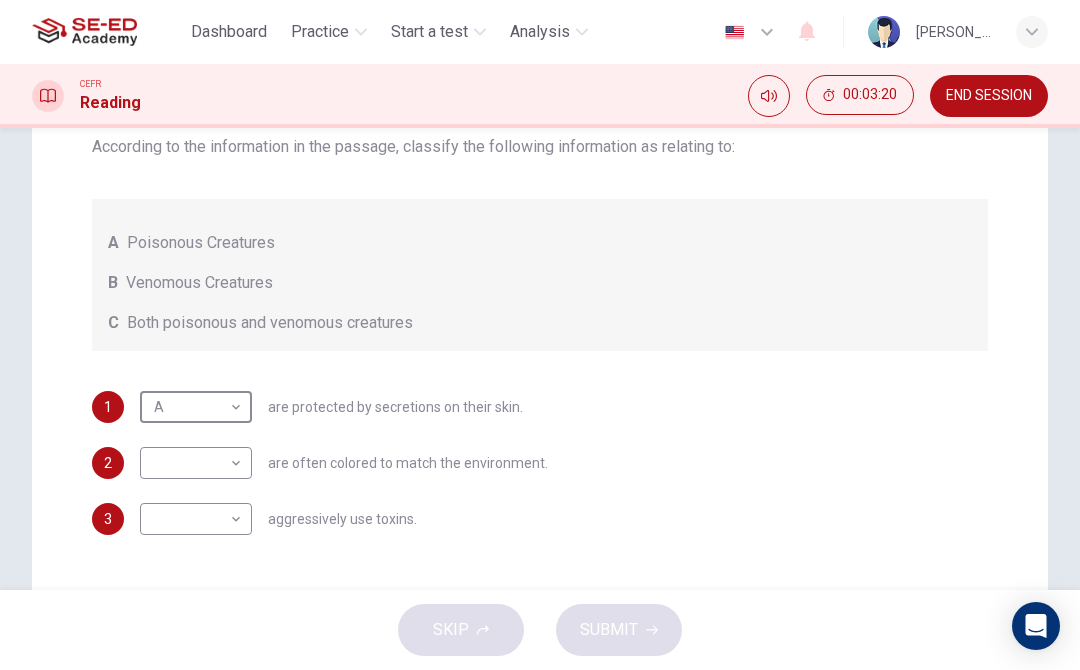 click on "This site uses cookies, as explained in our  Privacy Policy . If you agree to the use of cookies, please click the Accept button and continue to browse our site.   Privacy Policy Accept Dashboard Practice Start a test Analysis English en ​ Kanyarat Wansu CEFR Reading 00:03:20 END SESSION Question Passage Questions 1 - 3 Write the correct letter,  A ,  B  or  C  in the boxes below.
According to the information in the passage, classify the following information
as relating to: A Poisonous Creatures B Venomous Creatures C Both poisonous and venomous creatures 1 A A ​ are protected by secretions on their skin. 2 ​ ​ are often colored to match the environment. 3 ​ ​ aggressively use toxins. Poisonous Animals CLICK TO ZOOM Click to Zoom 1 2 3 4 5 6 SKIP SUBMIT SE-ED Academy - Online Testing Platform
Dashboard Practice Start a test Analysis Notifications © Copyright  2025" at bounding box center (540, 335) 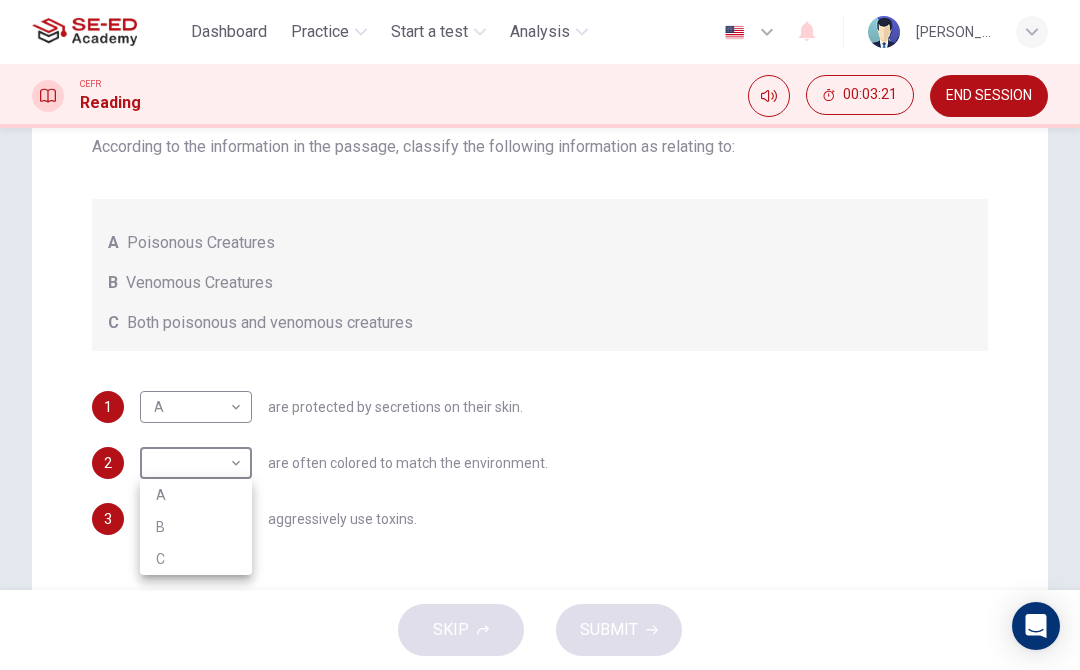 click on "A" at bounding box center [196, 495] 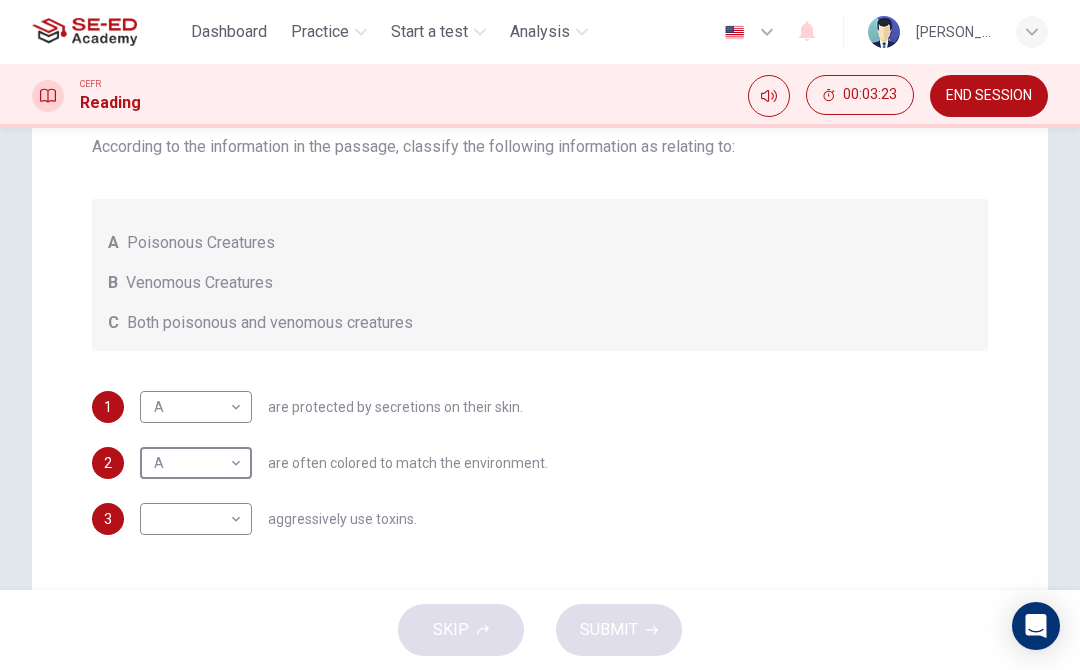click on "This site uses cookies, as explained in our  Privacy Policy . If you agree to the use of cookies, please click the Accept button and continue to browse our site.   Privacy Policy Accept Dashboard Practice Start a test Analysis English en ​ Kanyarat Wansu CEFR Reading 00:03:23 END SESSION Question Passage Questions 1 - 3 Write the correct letter,  A ,  B  or  C  in the boxes below.
According to the information in the passage, classify the following information
as relating to: A Poisonous Creatures B Venomous Creatures C Both poisonous and venomous creatures 1 A A ​ are protected by secretions on their skin. 2 A A ​ are often colored to match the environment. 3 ​ ​ aggressively use toxins. Poisonous Animals CLICK TO ZOOM Click to Zoom 1 2 3 4 5 6 SKIP SUBMIT SE-ED Academy - Online Testing Platform
Dashboard Practice Start a test Analysis Notifications © Copyright  2025" at bounding box center [540, 335] 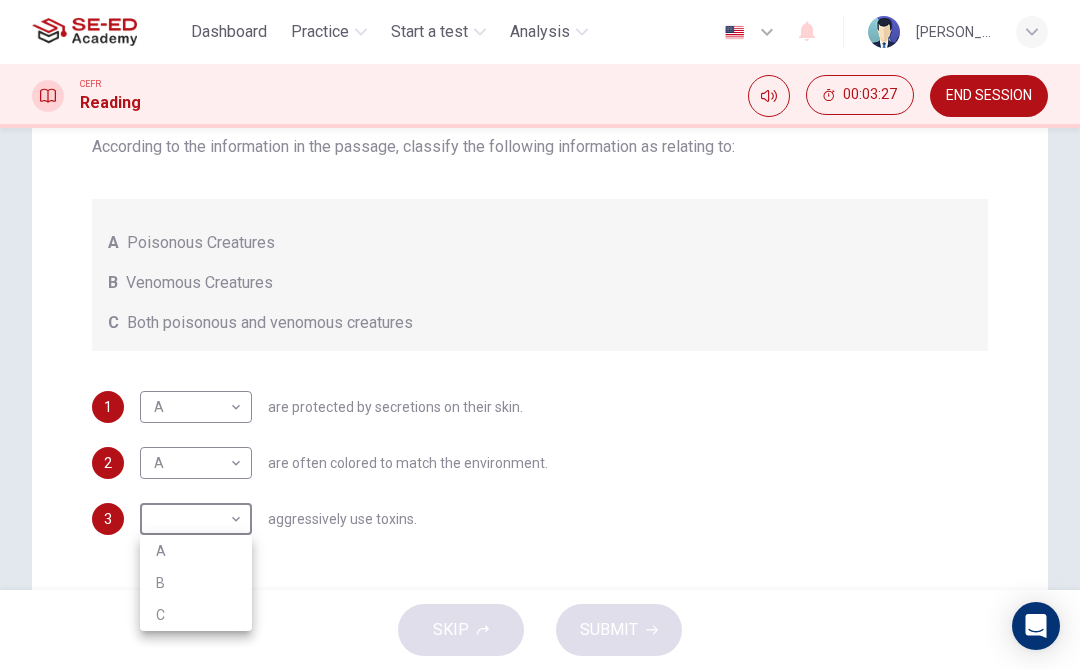 click on "C" at bounding box center [196, 615] 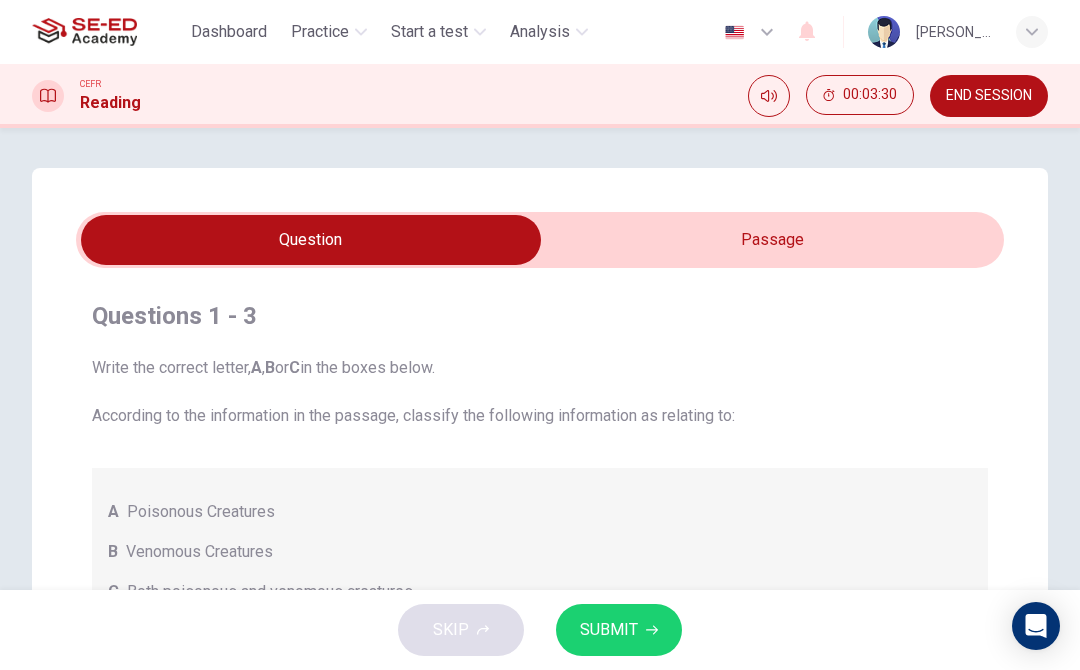 scroll, scrollTop: 0, scrollLeft: 0, axis: both 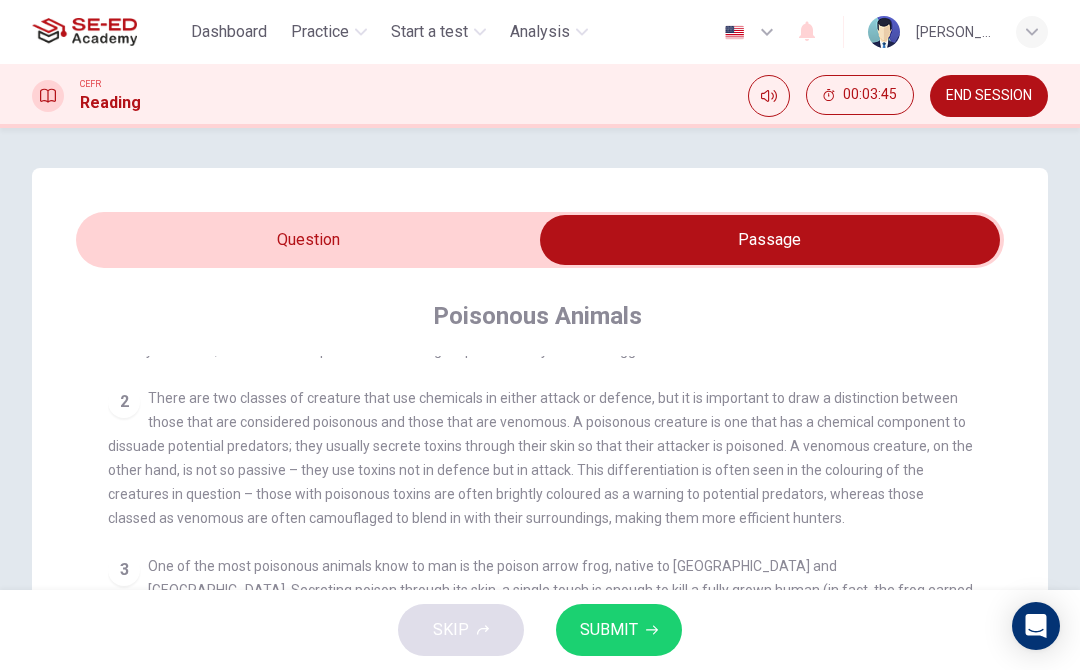 click at bounding box center (770, 240) 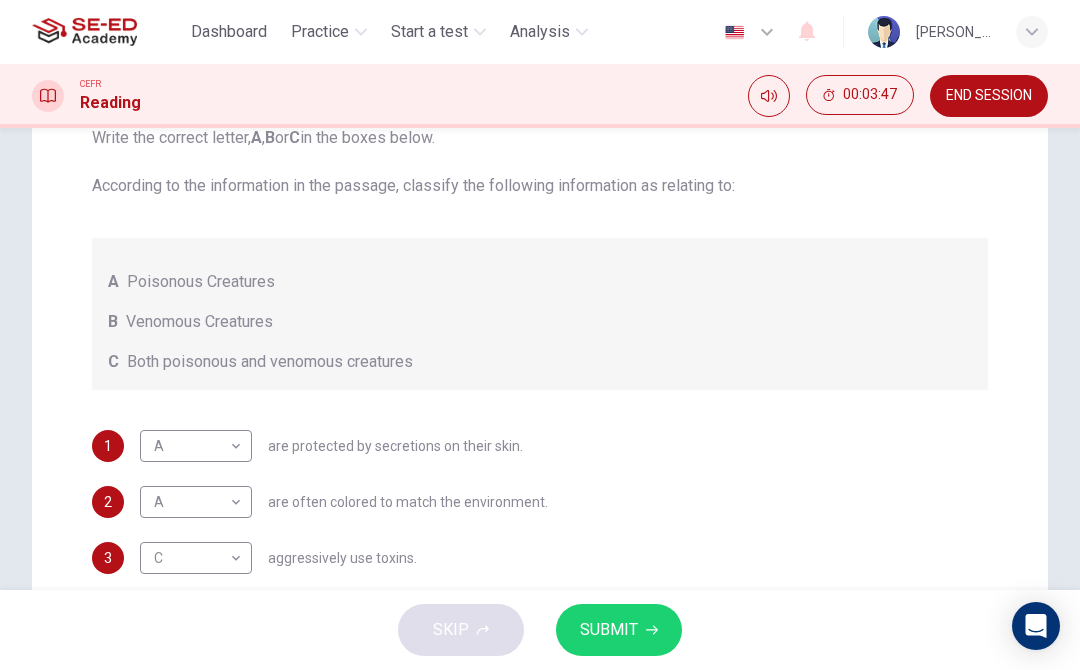 scroll, scrollTop: 231, scrollLeft: 0, axis: vertical 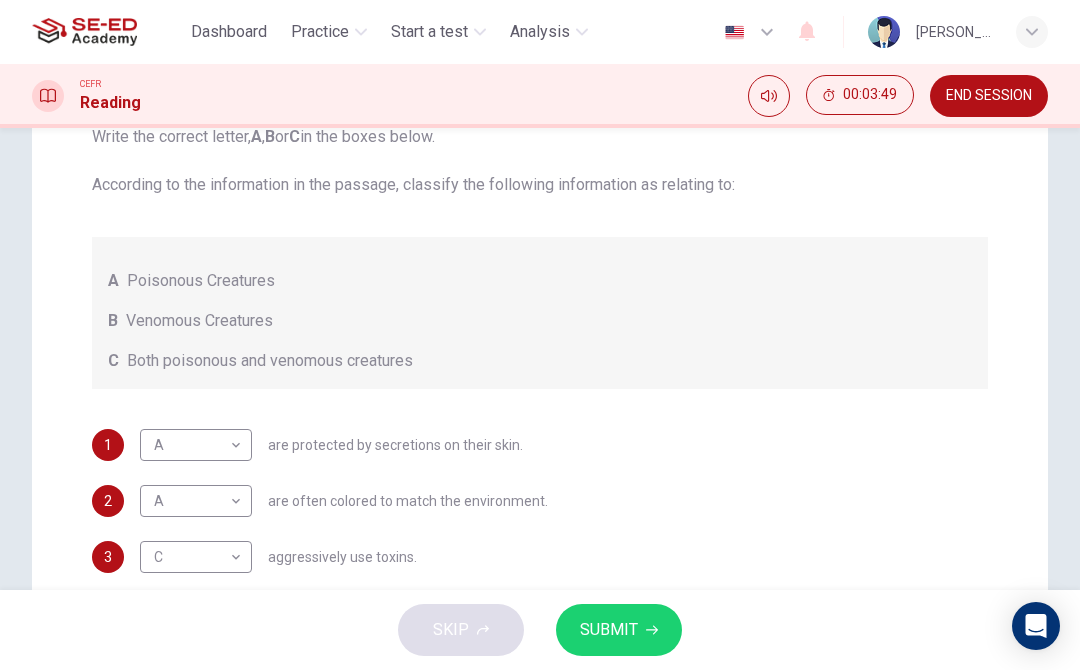 click on "This site uses cookies, as explained in our  Privacy Policy . If you agree to the use of cookies, please click the Accept button and continue to browse our site.   Privacy Policy Accept Dashboard Practice Start a test Analysis English en ​ Kanyarat Wansu CEFR Reading 00:03:49 END SESSION Question Passage Questions 1 - 3 Write the correct letter,  A ,  B  or  C  in the boxes below.
According to the information in the passage, classify the following information
as relating to: A Poisonous Creatures B Venomous Creatures C Both poisonous and venomous creatures 1 A A ​ are protected by secretions on their skin. 2 A A ​ are often colored to match the environment. 3 C C ​ aggressively use toxins. Poisonous Animals CLICK TO ZOOM Click to Zoom 1 2 3 4 5 6 SKIP SUBMIT SE-ED Academy - Online Testing Platform
Dashboard Practice Start a test Analysis Notifications © Copyright  2025" at bounding box center [540, 335] 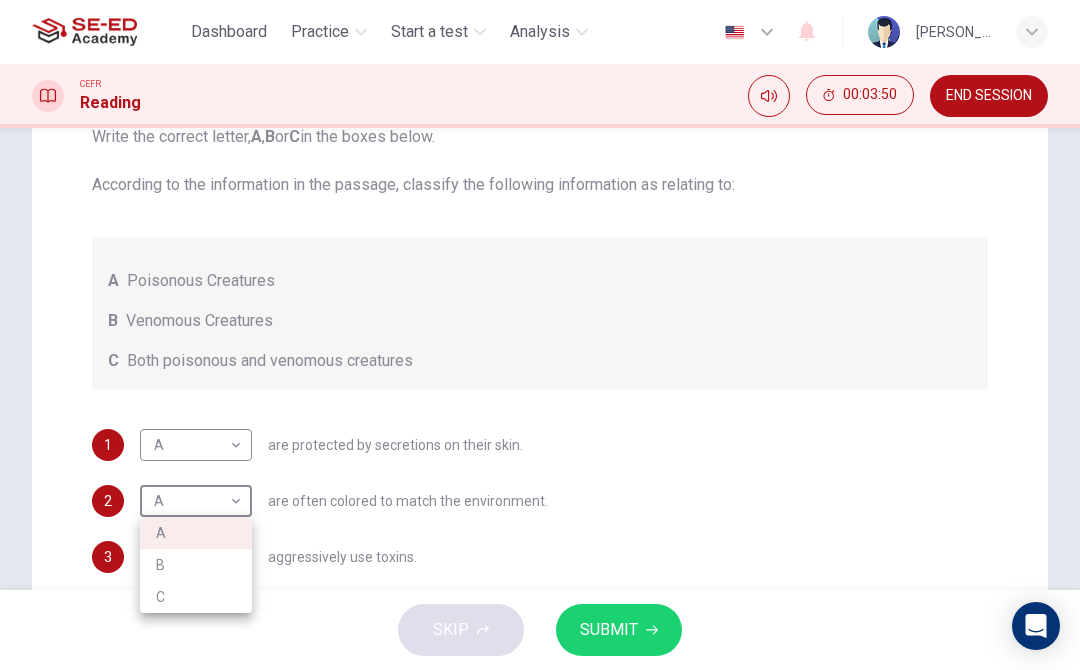click on "B" at bounding box center (196, 565) 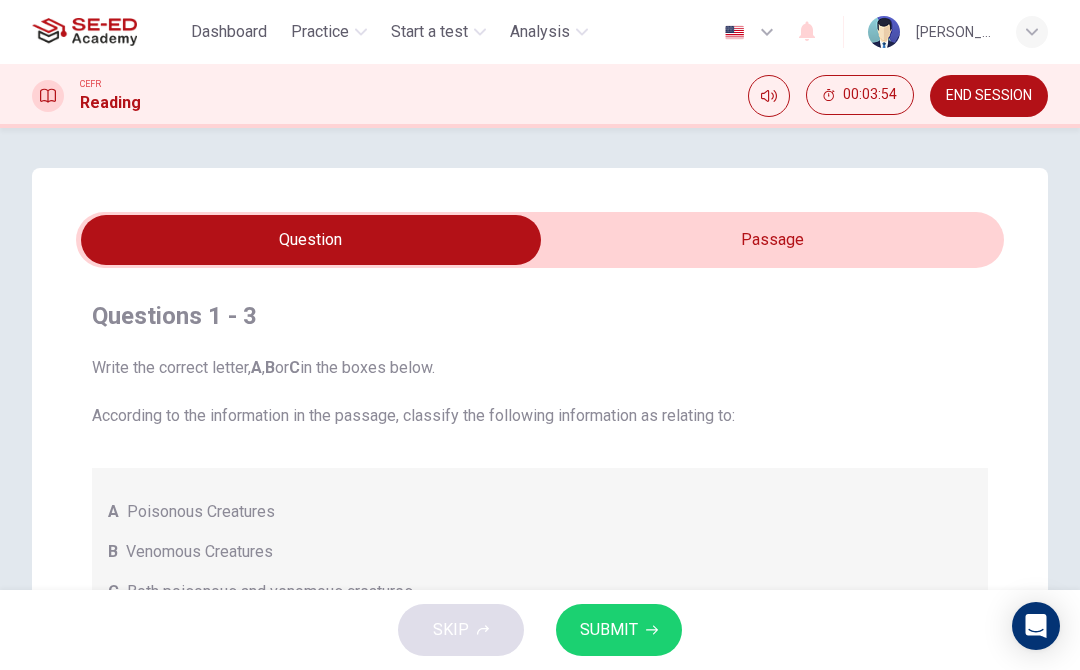 scroll, scrollTop: 0, scrollLeft: 0, axis: both 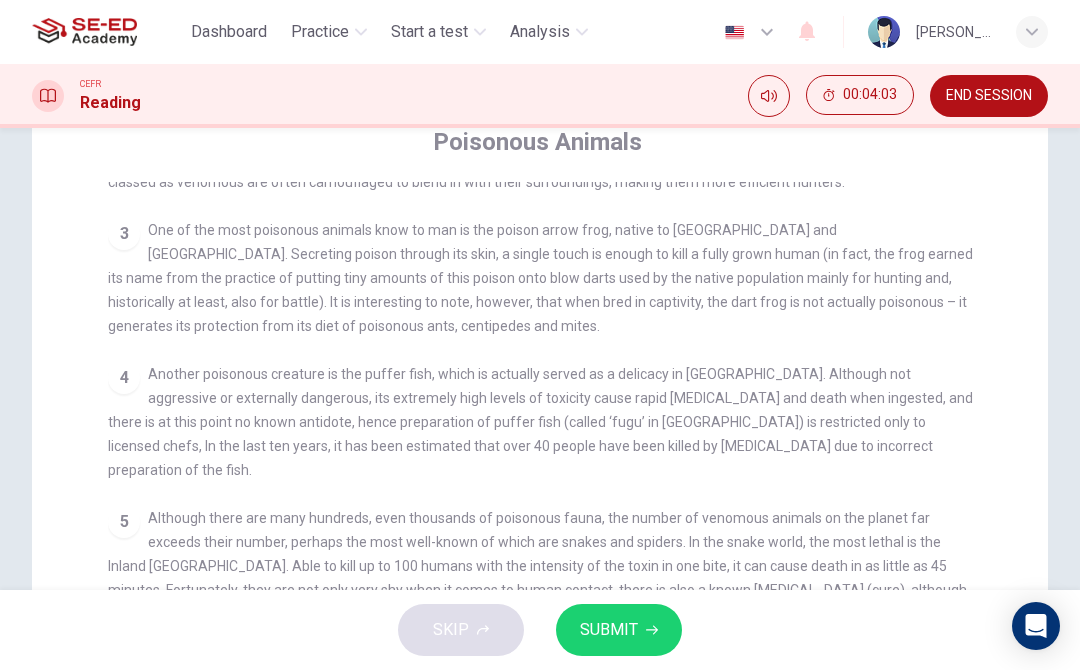 click on "CLICK TO ZOOM Click to Zoom 1 Often [MEDICAL_DATA] and beautiful, there are so many potential dangers, often lethal, hidden in the natural world that our continued existence on the planet is actually quite astounding. Earthquakes, tsunami and volcanoes are some of natures more cataclysmic risks, but fade in comparison to the dangers presented by the more aggressive flora and fauna around the world. 2 3 One of the most poisonous animals know to man is the poison arrow frog, native to Central and [GEOGRAPHIC_DATA]. Secreting poison through its skin, a single touch is enough to kill a fully grown human (in fact, the frog earned its name from the practice of putting tiny amounts of this poison onto blow darts used by the native population mainly for hunting and, historically at least, also for battle). It is interesting to note, however, that when bred in captivity, the dart frog is not actually poisonous – it generates its protection from its diet of poisonous ants, centipedes and mites. 4 5 6" at bounding box center [553, 540] 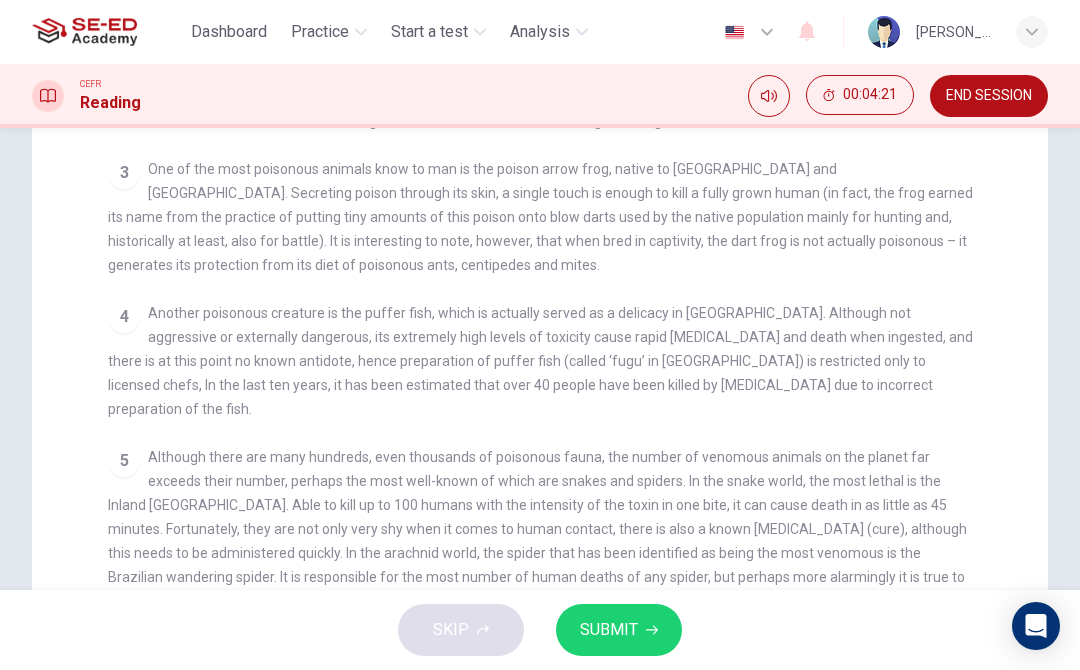 scroll, scrollTop: 237, scrollLeft: 0, axis: vertical 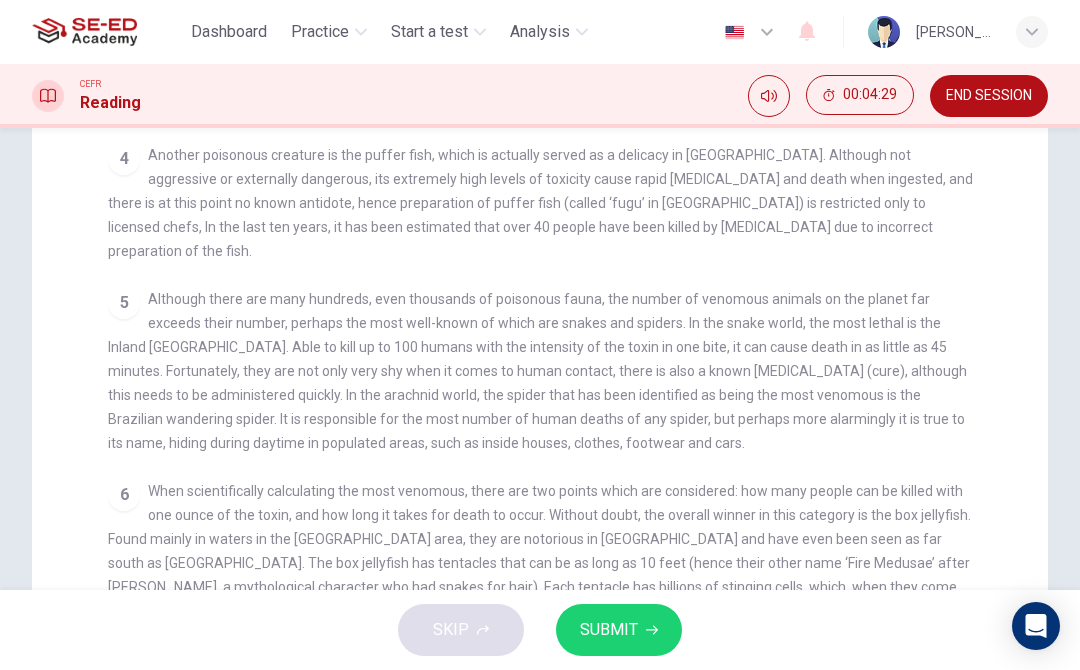 click on "CLICK TO ZOOM Click to Zoom 1 Often [MEDICAL_DATA] and beautiful, there are so many potential dangers, often lethal, hidden in the natural world that our continued existence on the planet is actually quite astounding. Earthquakes, tsunami and volcanoes are some of natures more cataclysmic risks, but fade in comparison to the dangers presented by the more aggressive flora and fauna around the world. 2 3 One of the most poisonous animals know to man is the poison arrow frog, native to Central and [GEOGRAPHIC_DATA]. Secreting poison through its skin, a single touch is enough to kill a fully grown human (in fact, the frog earned its name from the practice of putting tiny amounts of this poison onto blow darts used by the native population mainly for hunting and, historically at least, also for battle). It is interesting to note, however, that when bred in captivity, the dart frog is not actually poisonous – it generates its protection from its diet of poisonous ants, centipedes and mites. 4 5 6" at bounding box center (553, 321) 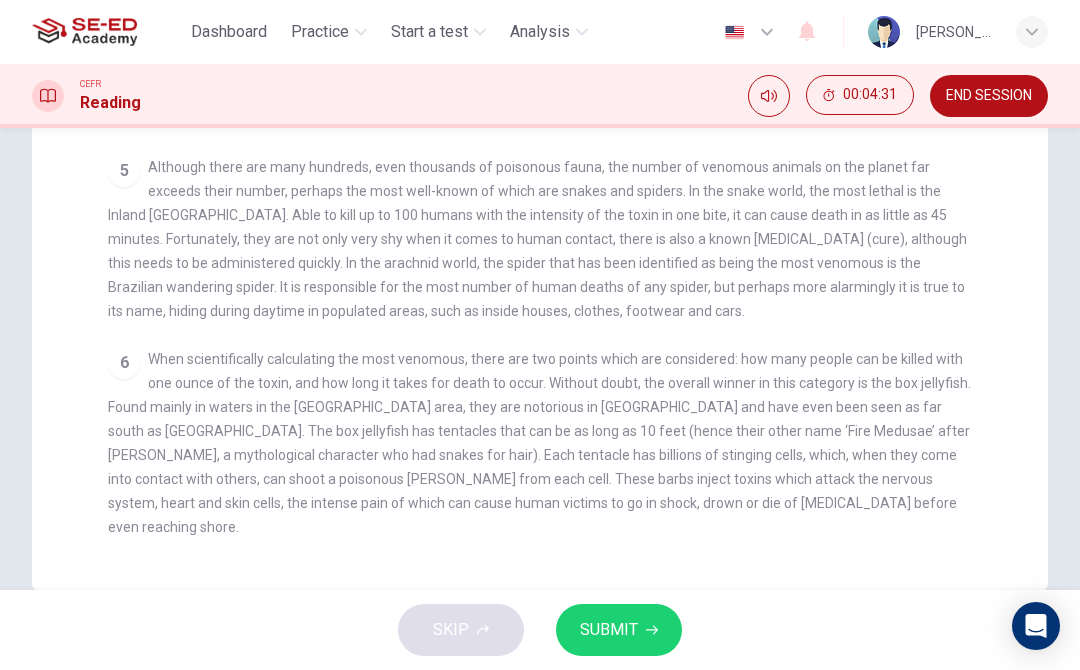 scroll, scrollTop: 537, scrollLeft: 0, axis: vertical 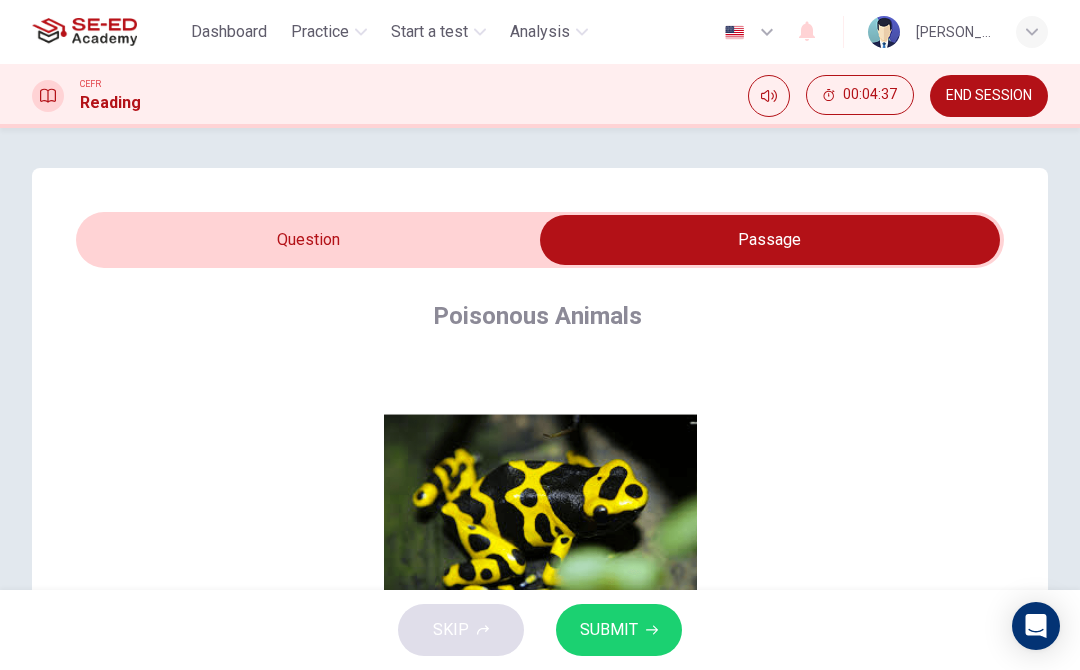 click at bounding box center (770, 240) 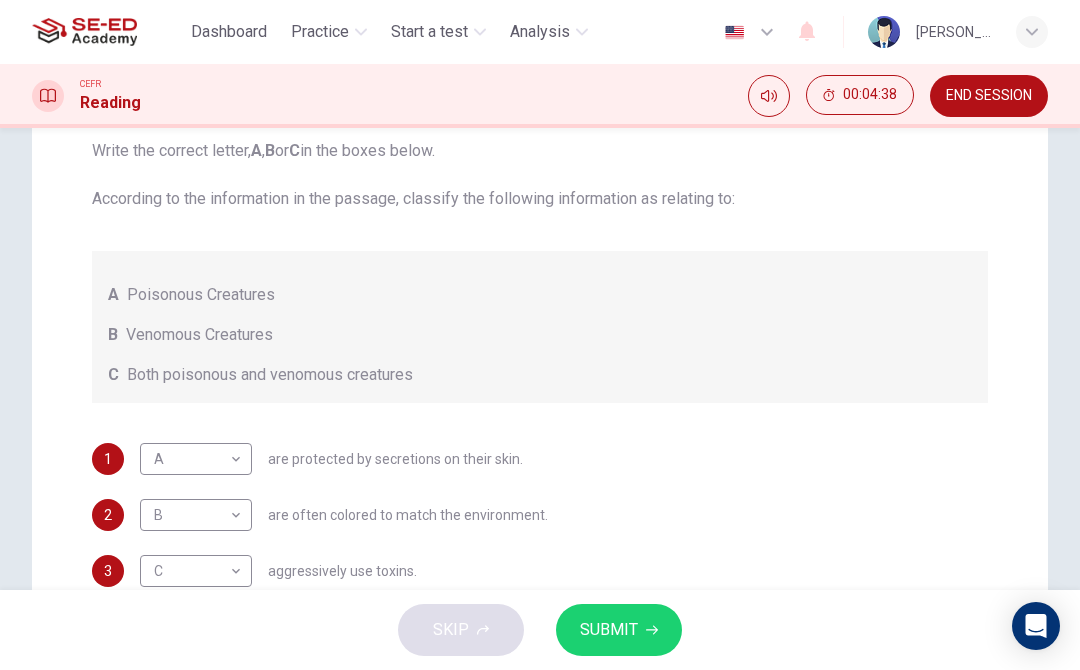 scroll, scrollTop: 219, scrollLeft: 0, axis: vertical 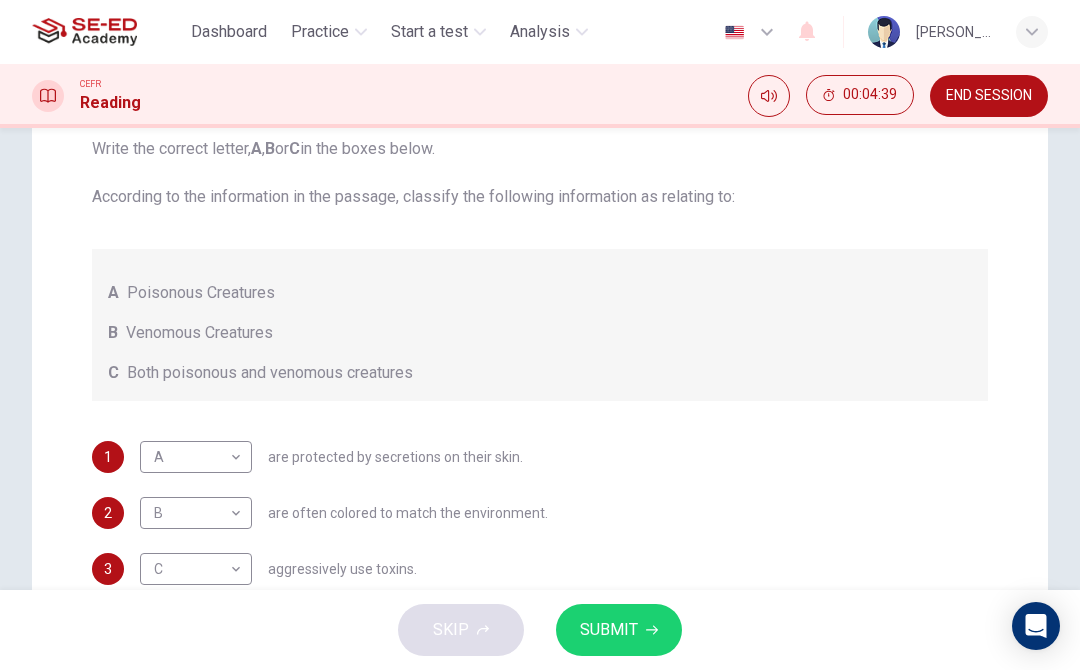 click on "This site uses cookies, as explained in our  Privacy Policy . If you agree to the use of cookies, please click the Accept button and continue to browse our site.   Privacy Policy Accept Dashboard Practice Start a test Analysis English en ​ Kanyarat Wansu CEFR Reading 00:04:39 END SESSION Question Passage Questions 1 - 3 Write the correct letter,  A ,  B  or  C  in the boxes below.
According to the information in the passage, classify the following information
as relating to: A Poisonous Creatures B Venomous Creatures C Both poisonous and venomous creatures 1 A A ​ are protected by secretions on their skin. 2 B B ​ are often colored to match the environment. 3 C C ​ aggressively use toxins. Poisonous Animals CLICK TO ZOOM Click to Zoom 1 2 3 4 5 6 SKIP SUBMIT SE-ED Academy - Online Testing Platform
Dashboard Practice Start a test Analysis Notifications © Copyright  2025" at bounding box center (540, 335) 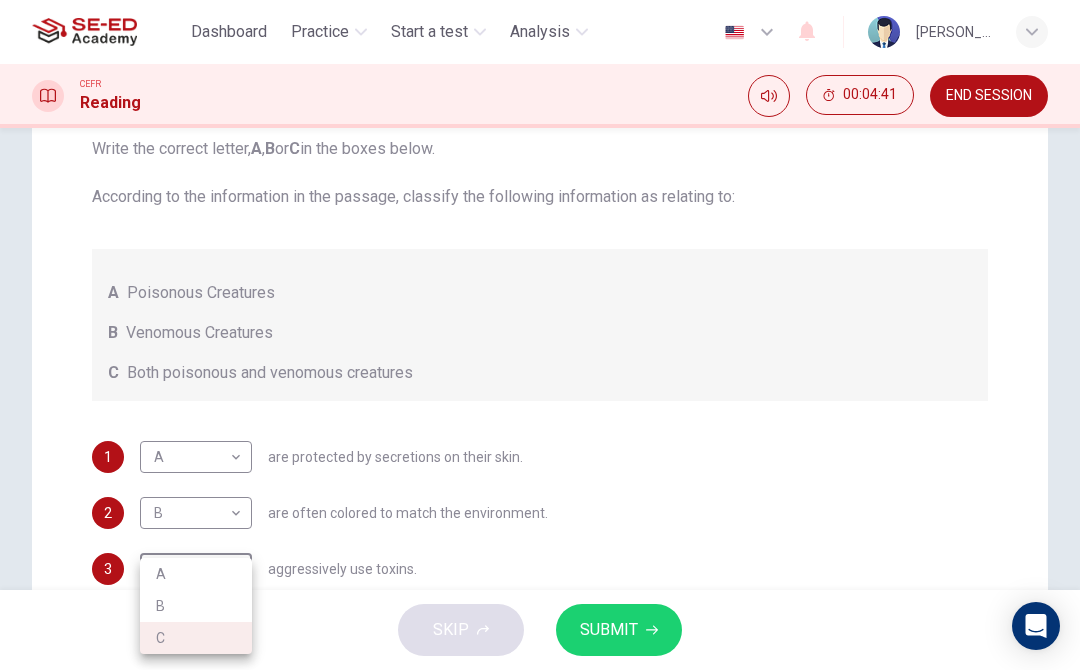 click on "B" at bounding box center [196, 606] 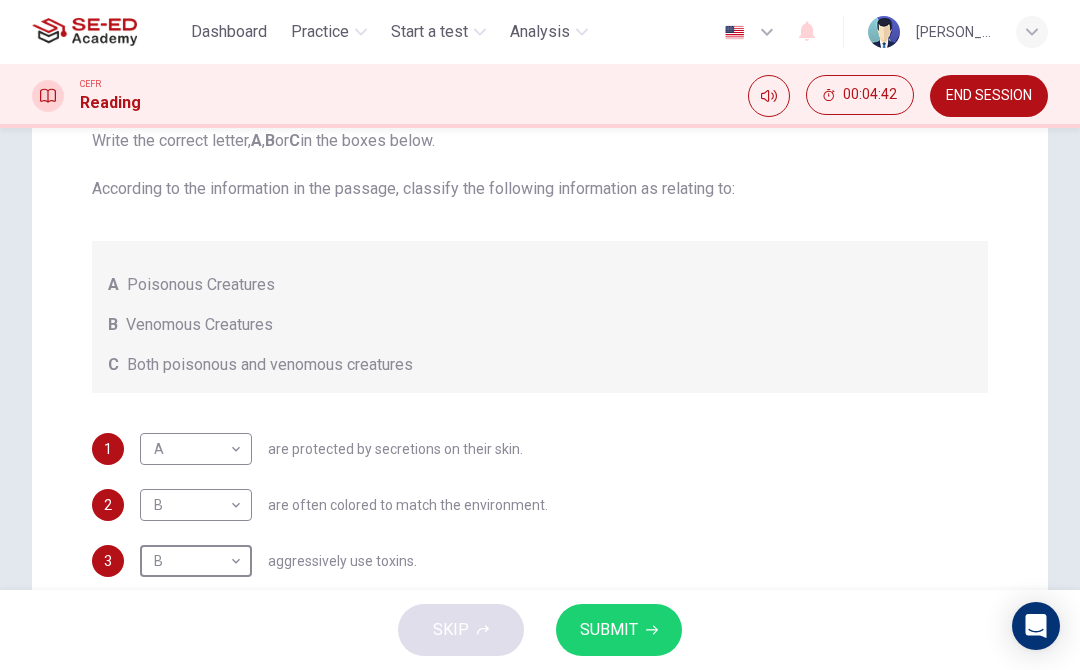click on "SUBMIT" at bounding box center [609, 630] 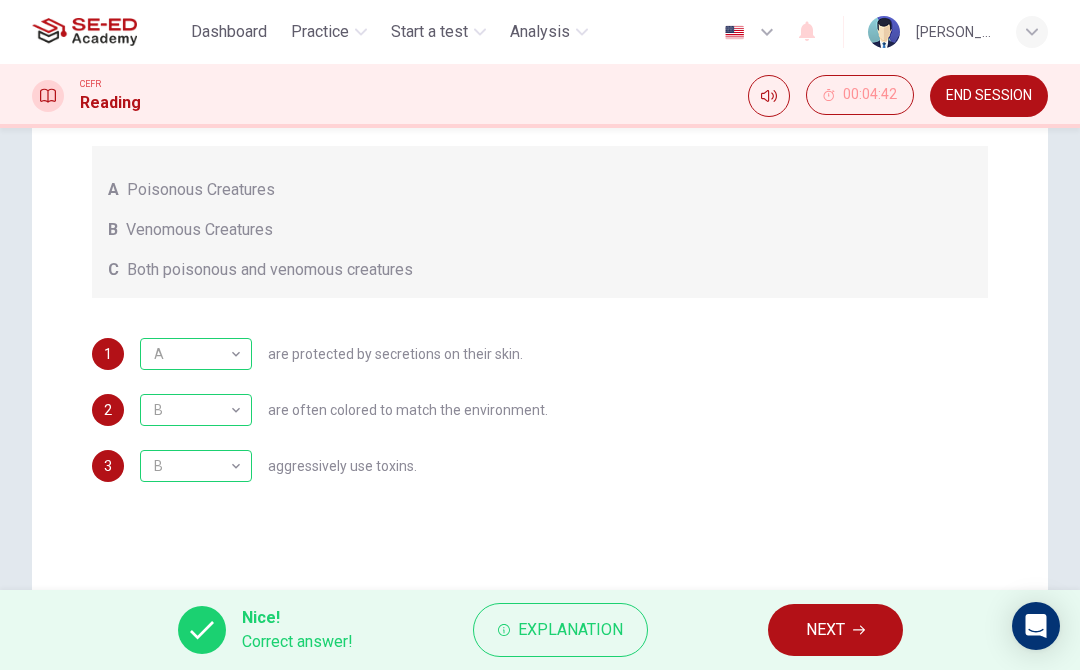 scroll, scrollTop: 342, scrollLeft: 0, axis: vertical 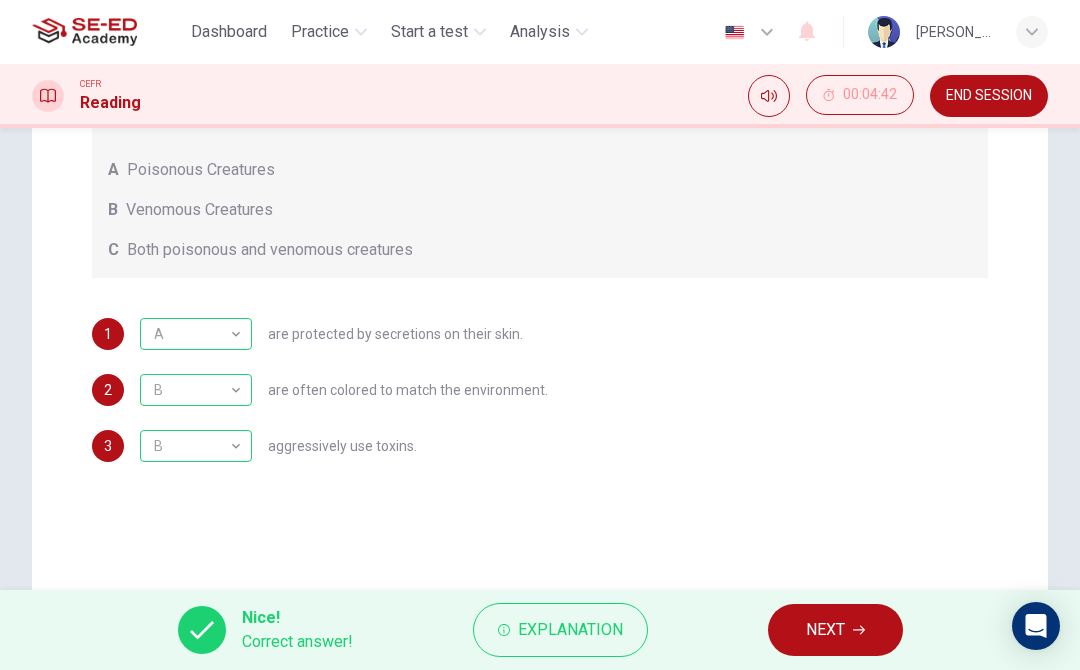 click 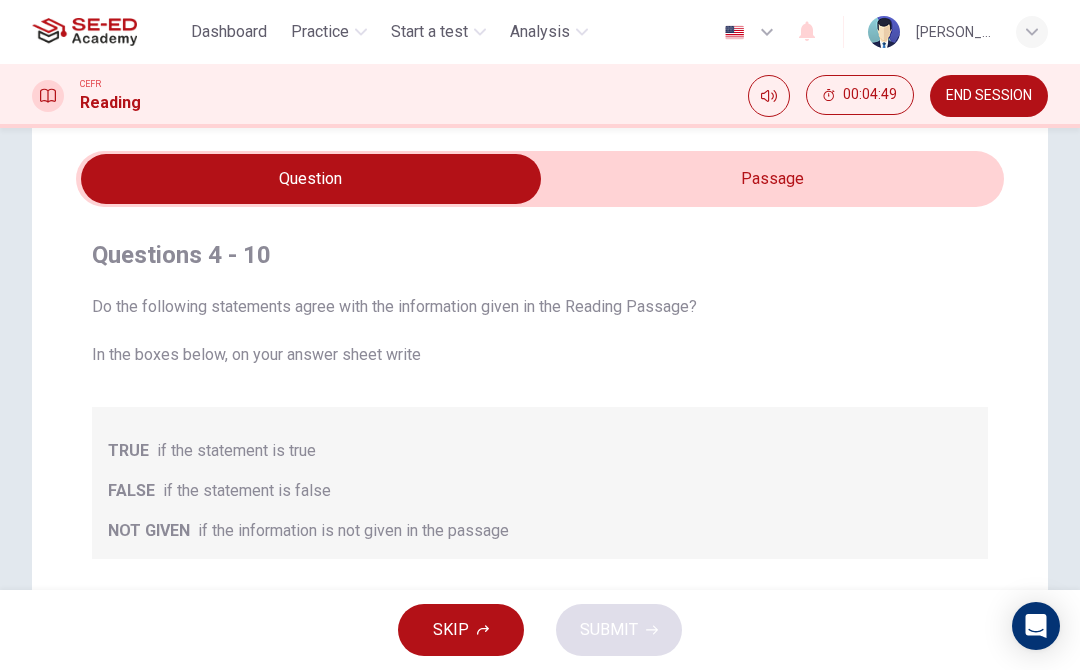 scroll, scrollTop: 53, scrollLeft: 0, axis: vertical 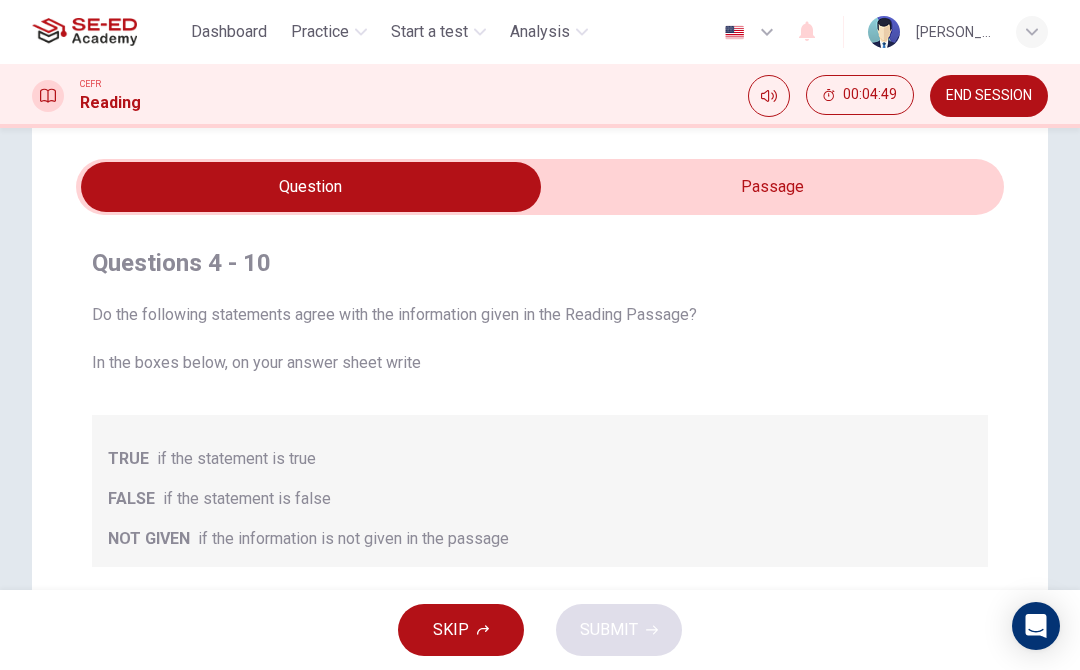 click at bounding box center [311, 187] 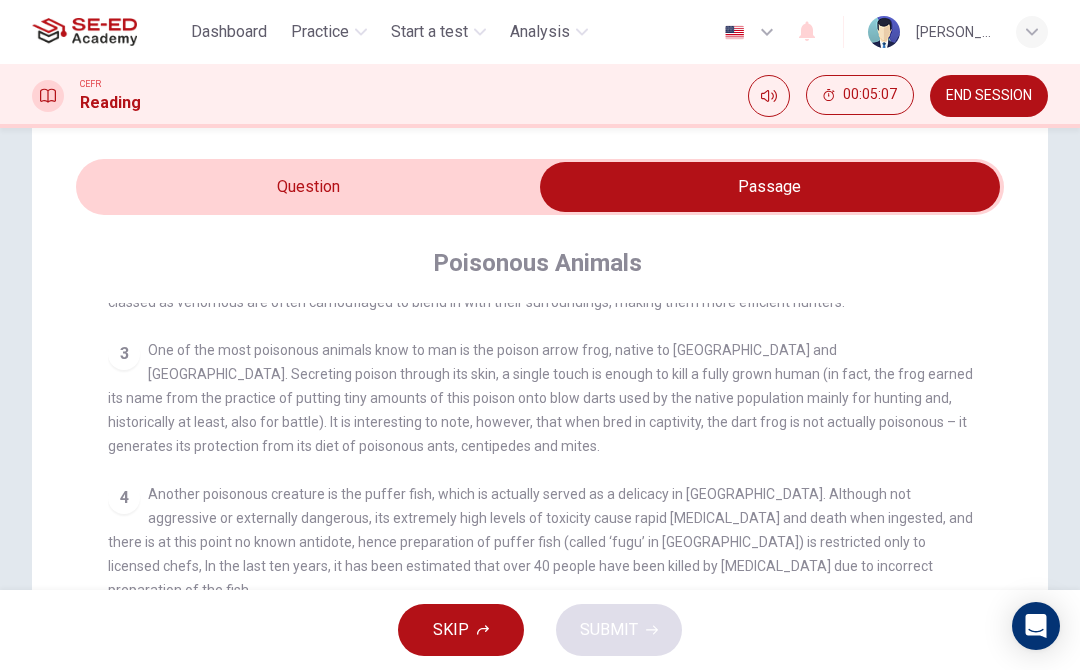 scroll, scrollTop: 613, scrollLeft: 0, axis: vertical 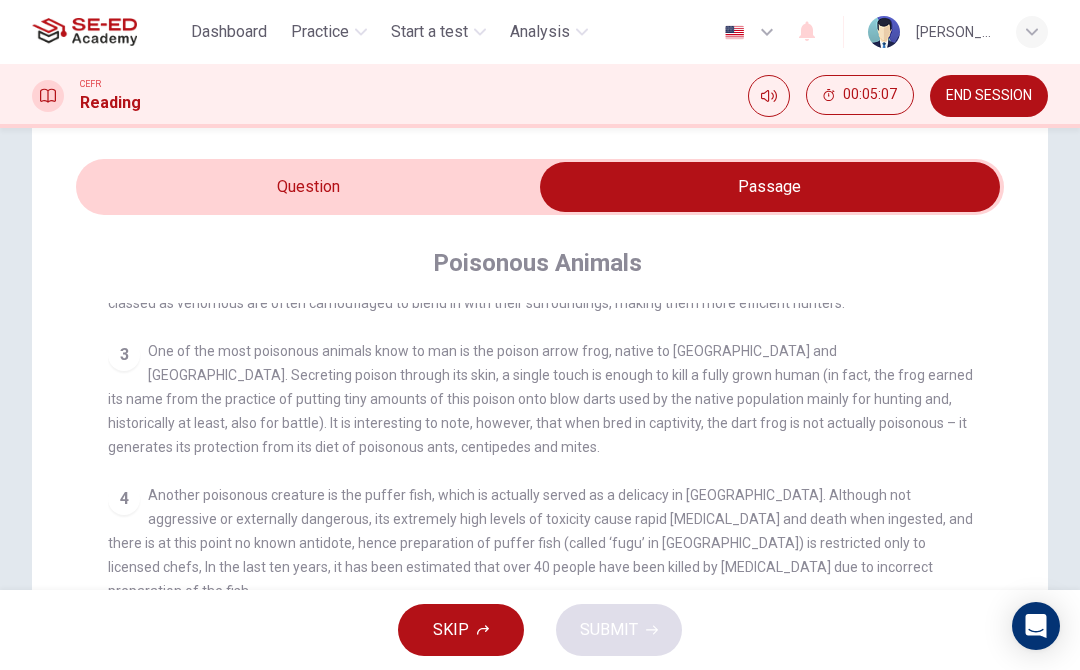 click at bounding box center (770, 187) 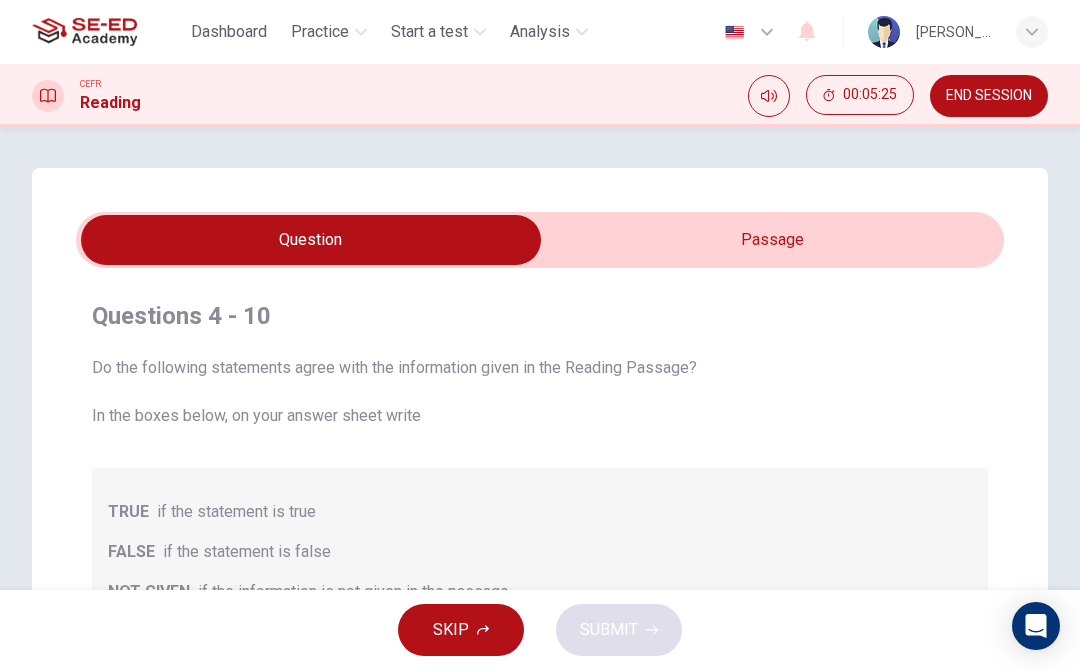 scroll, scrollTop: 0, scrollLeft: 0, axis: both 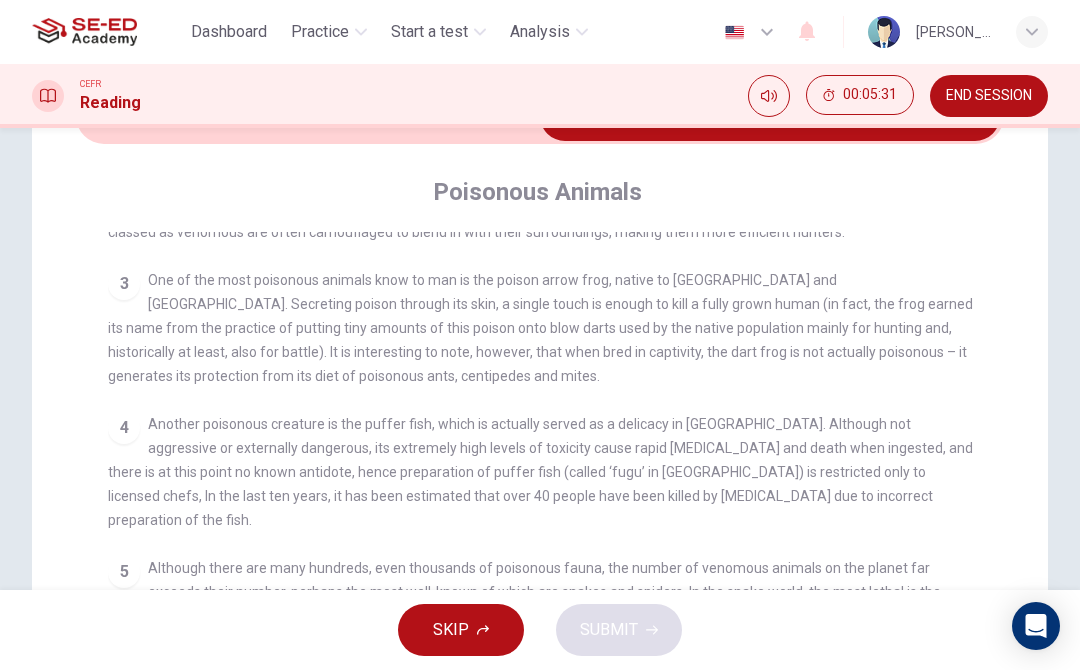 click at bounding box center (770, 116) 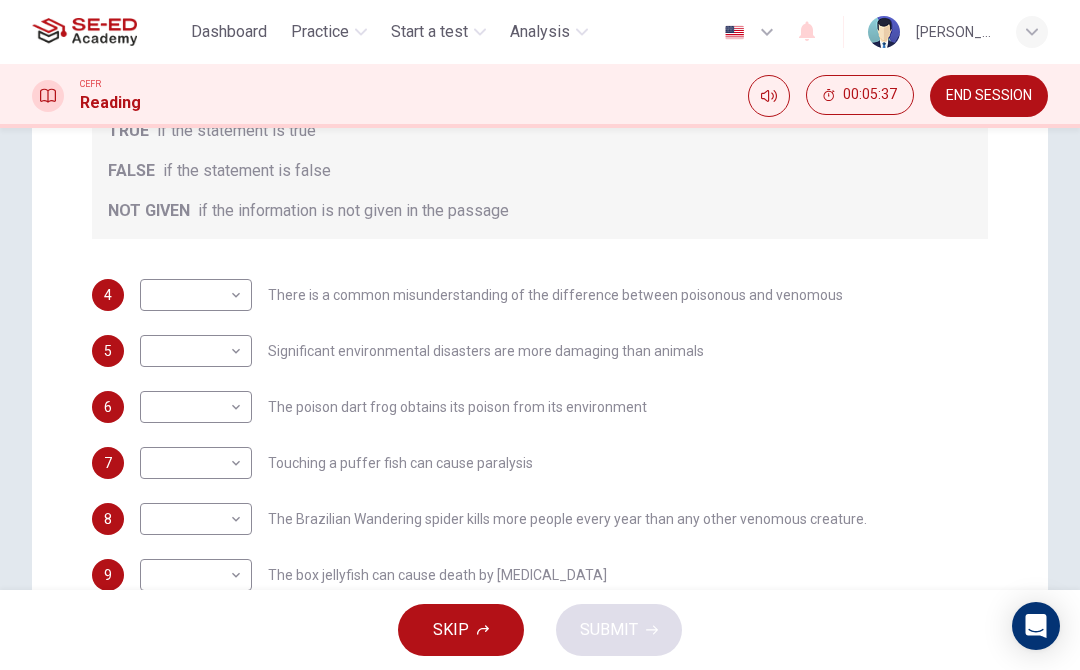 scroll, scrollTop: 400, scrollLeft: 0, axis: vertical 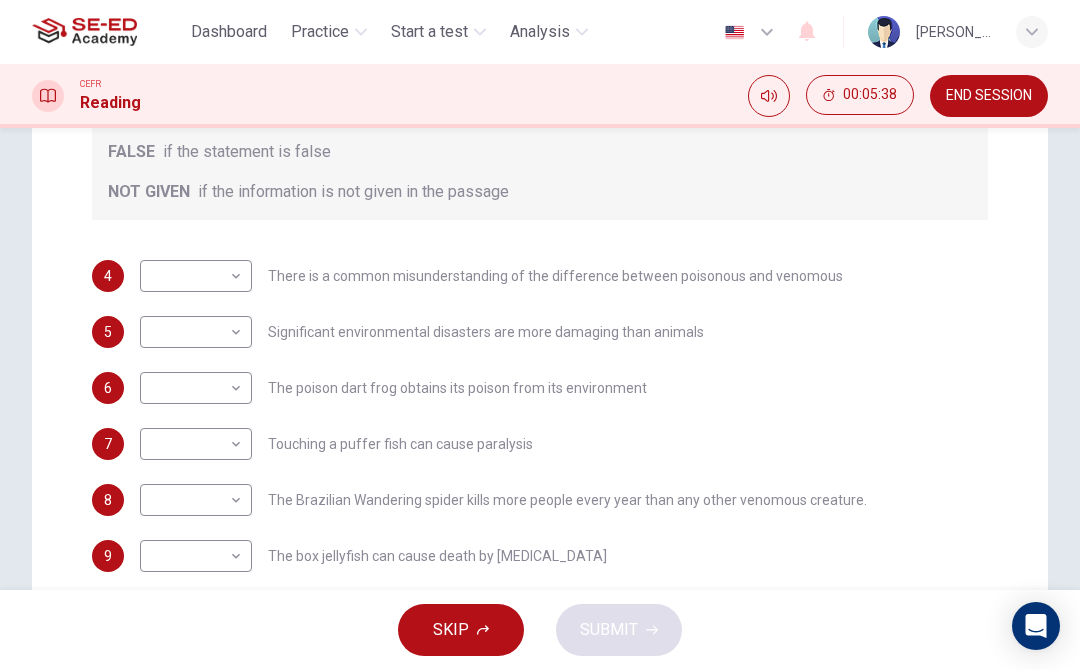 click on "This site uses cookies, as explained in our  Privacy Policy . If you agree to the use of cookies, please click the Accept button and continue to browse our site.   Privacy Policy Accept Dashboard Practice Start a test Analysis English en ​ [PERSON_NAME] CEFR Reading 00:05:38 END SESSION Question Passage Questions 4 - 10 Do the following statements agree with the information given in the Reading Passage?
In the boxes below, on your answer sheet write TRUE if the statement is true FALSE if the statement is false NOT GIVEN if the information is not given in the passage 4 ​ ​ There is a common misunderstanding of the difference between poisonous and venomous 5 ​ ​ Significant environmental disasters are more damaging than animals 6 ​ ​ The poison dart frog obtains its poison from its environment 7 ​ ​ Touching a puffer fish can cause [MEDICAL_DATA] 8 ​ ​ The Brazilian Wandering spider kills more people every year than any other venomous creature. 9 ​ ​ 10 ​ ​ Poisonous Animals 1 2 3 4 5" at bounding box center [540, 335] 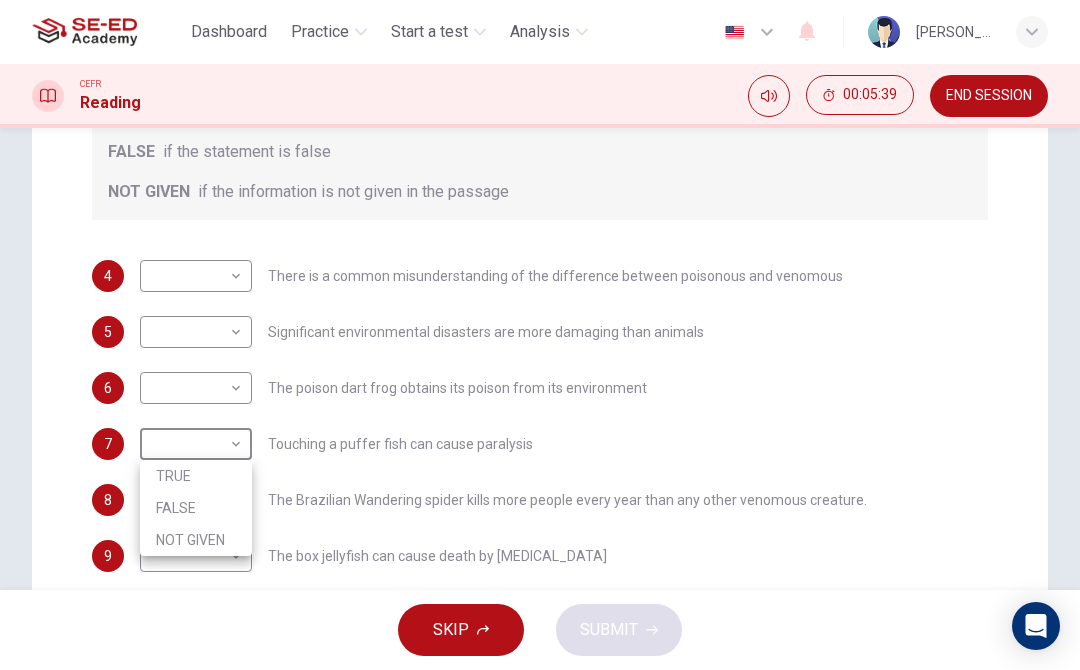click on "TRUE" at bounding box center [196, 476] 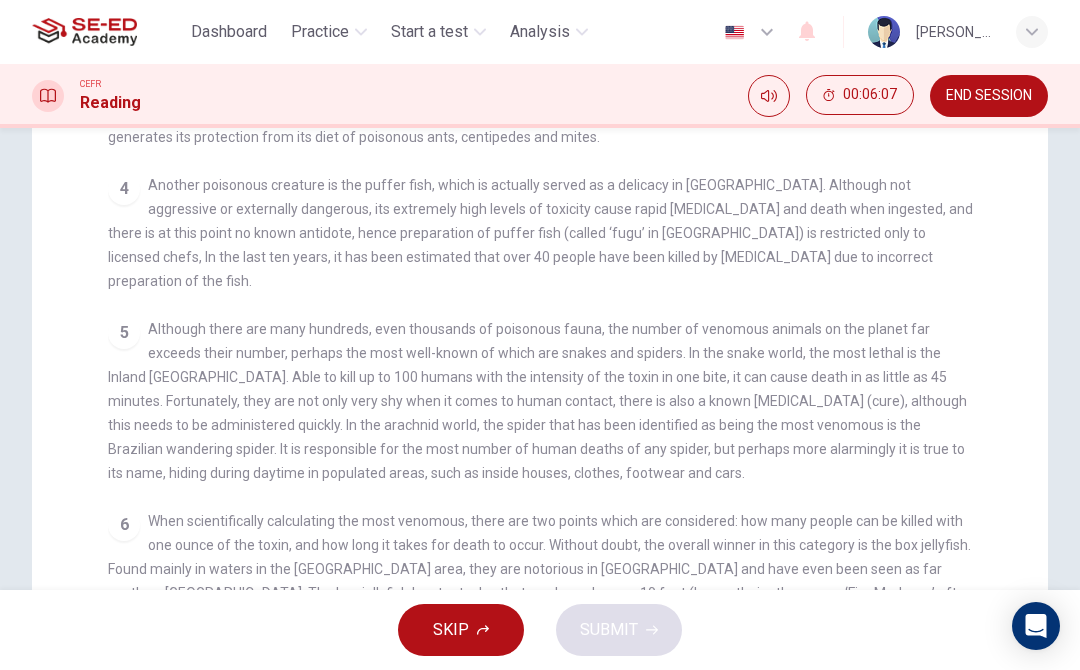 scroll, scrollTop: 364, scrollLeft: 0, axis: vertical 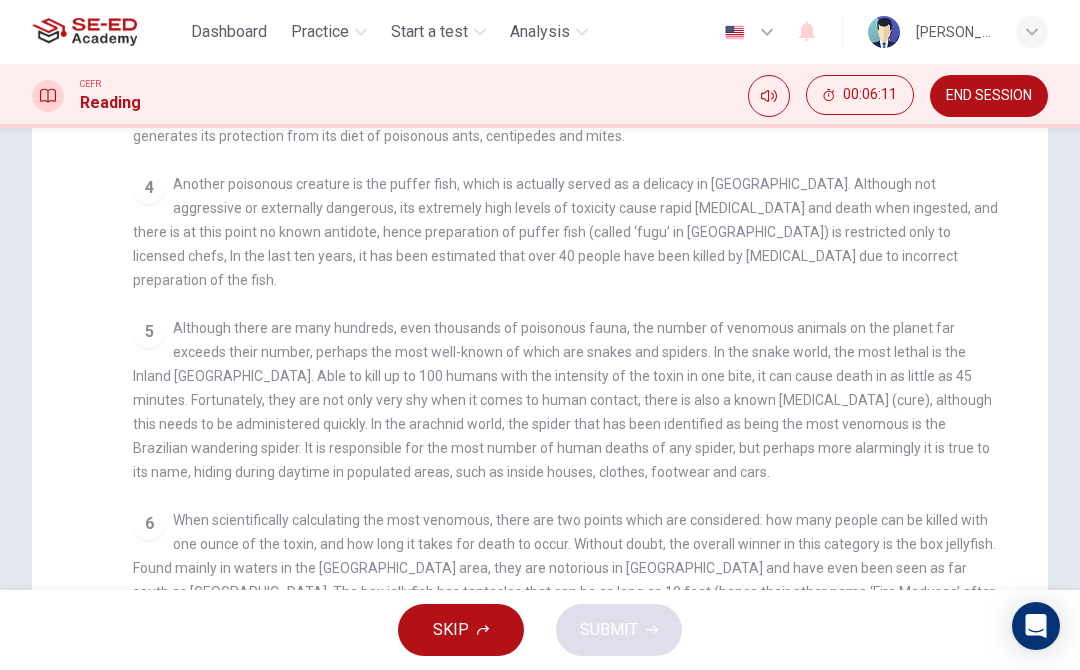 checkbox on "false" 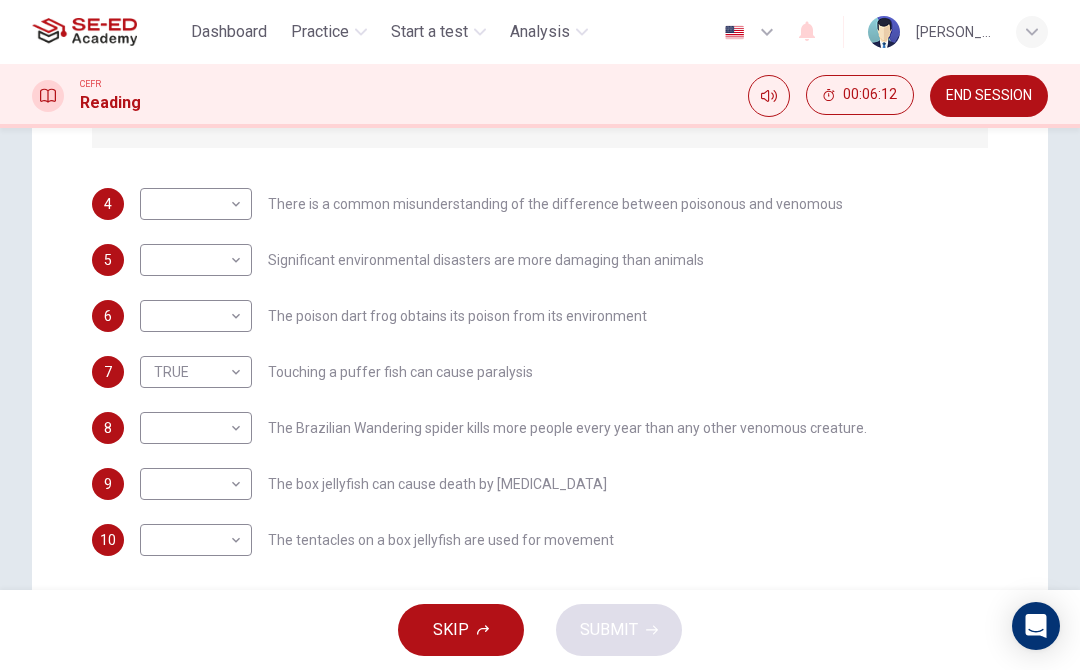 scroll, scrollTop: 474, scrollLeft: 0, axis: vertical 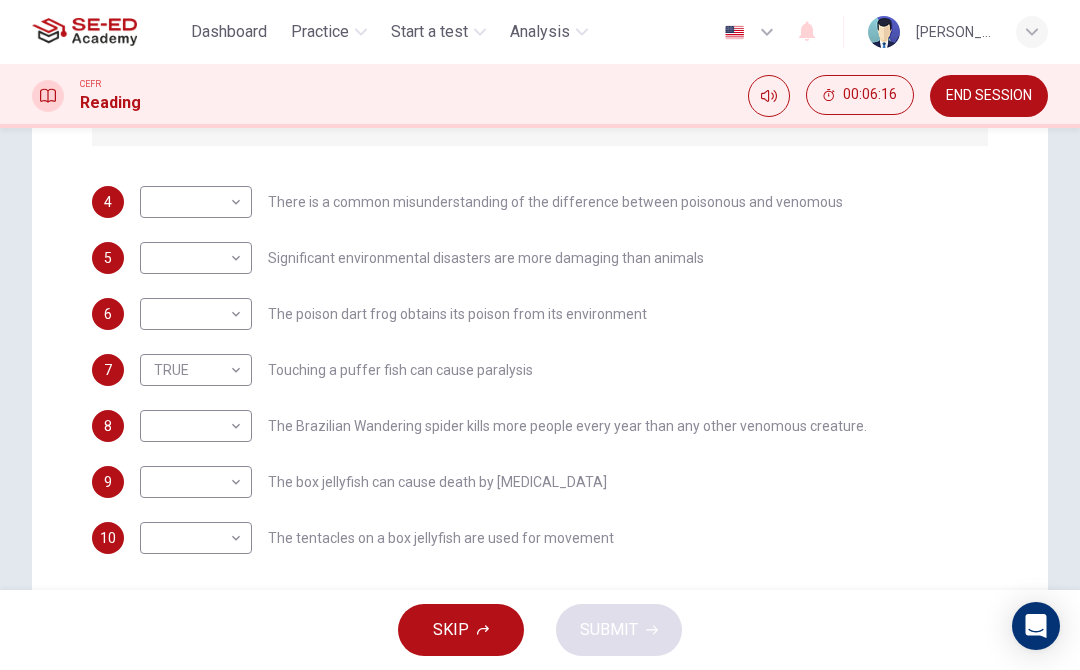 click on "This site uses cookies, as explained in our  Privacy Policy . If you agree to the use of cookies, please click the Accept button and continue to browse our site.   Privacy Policy Accept Dashboard Practice Start a test Analysis English en ​ [PERSON_NAME] CEFR Reading 00:06:16 END SESSION Question Passage Questions 4 - 10 Do the following statements agree with the information given in the Reading Passage?
In the boxes below, on your answer sheet write TRUE if the statement is true FALSE if the statement is false NOT GIVEN if the information is not given in the passage 4 ​ ​ There is a common misunderstanding of the difference between poisonous and venomous 5 ​ ​ Significant environmental disasters are more damaging than animals 6 ​ ​ The poison dart frog obtains its poison from its environment 7 TRUE TRUE ​ Touching a puffer fish can cause [MEDICAL_DATA] 8 ​ ​ The Brazilian Wandering spider kills more people every year than any other venomous creature. 9 ​ ​ 10 ​ ​ Poisonous Animals 1 2" at bounding box center [540, 335] 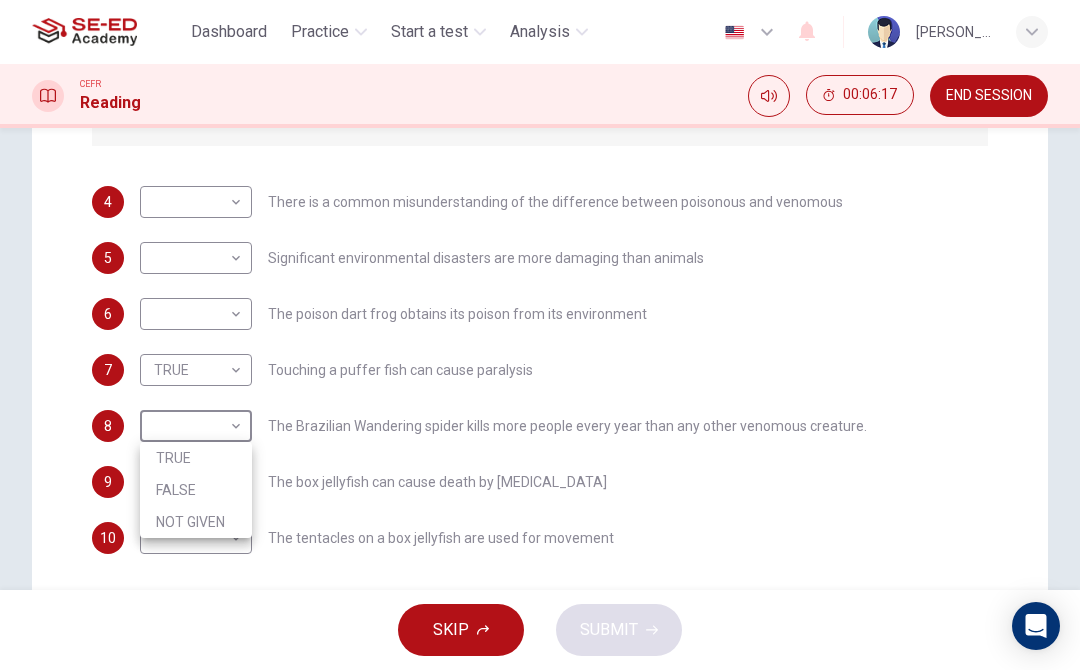 click on "TRUE" at bounding box center (196, 458) 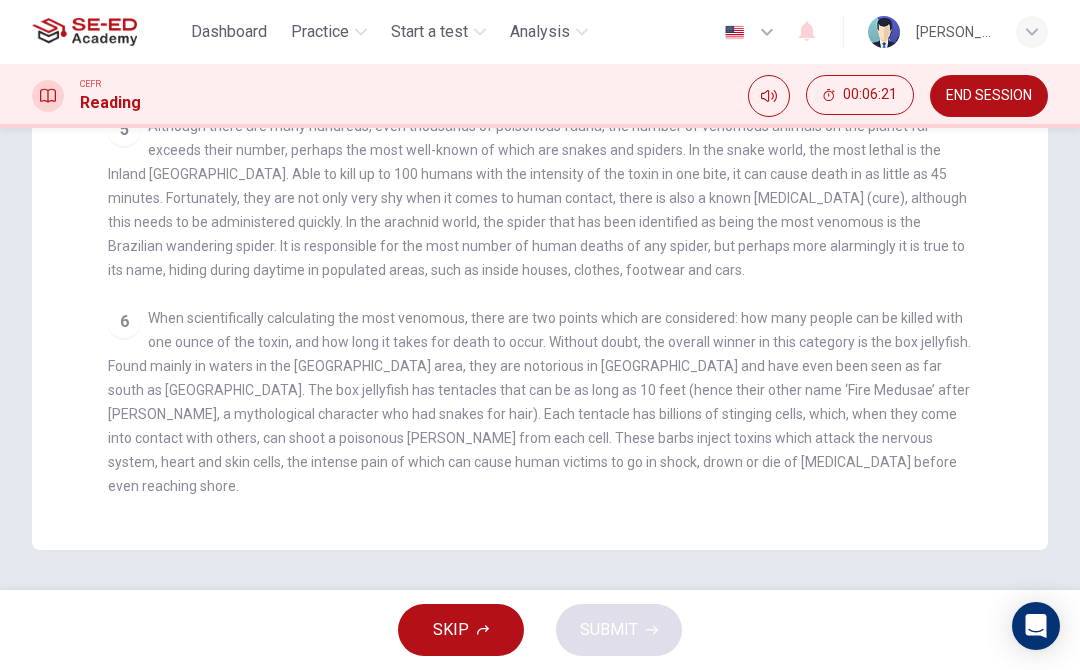 scroll, scrollTop: 566, scrollLeft: 0, axis: vertical 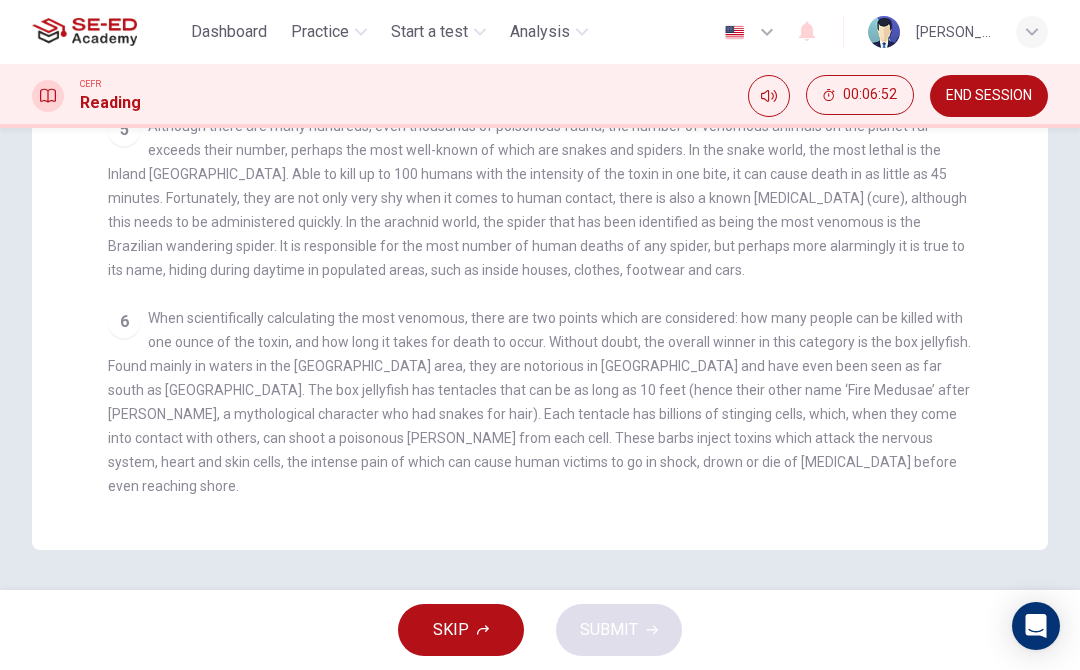 checkbox on "false" 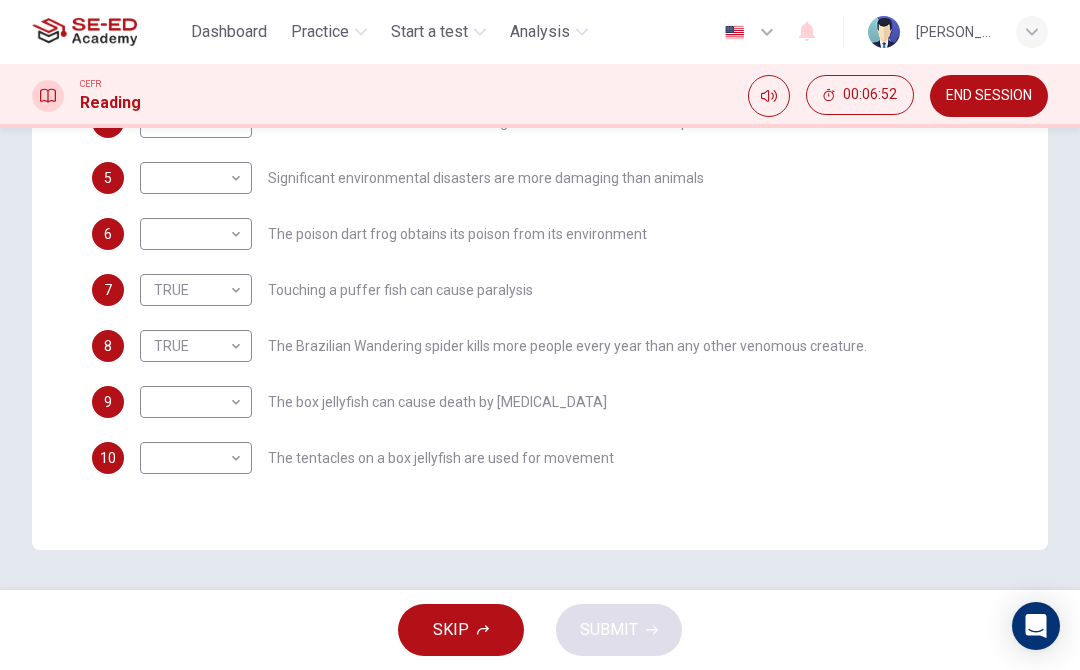 scroll, scrollTop: 554, scrollLeft: 0, axis: vertical 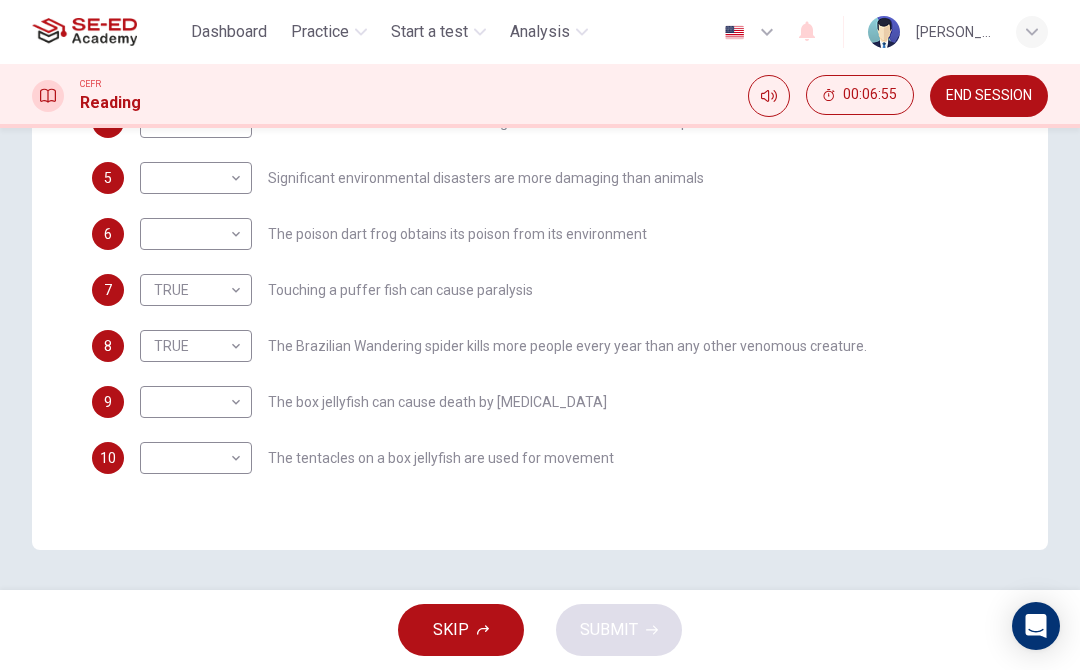 click on "This site uses cookies, as explained in our  Privacy Policy . If you agree to the use of cookies, please click the Accept button and continue to browse our site.   Privacy Policy Accept Dashboard Practice Start a test Analysis English en ​ [PERSON_NAME] CEFR Reading 00:06:55 END SESSION Question Passage Questions 4 - 10 Do the following statements agree with the information given in the Reading Passage?
In the boxes below, on your answer sheet write TRUE if the statement is true FALSE if the statement is false NOT GIVEN if the information is not given in the passage 4 ​ ​ There is a common misunderstanding of the difference between poisonous and venomous 5 ​ ​ Significant environmental disasters are more damaging than animals 6 ​ ​ The poison dart frog obtains its poison from its environment 7 TRUE TRUE ​ Touching a puffer fish can cause [MEDICAL_DATA] 8 TRUE TRUE ​ The Brazilian Wandering spider kills more people every year than any other venomous creature. 9 ​ ​ 10 ​ ​ CLICK TO ZOOM 1" at bounding box center [540, 335] 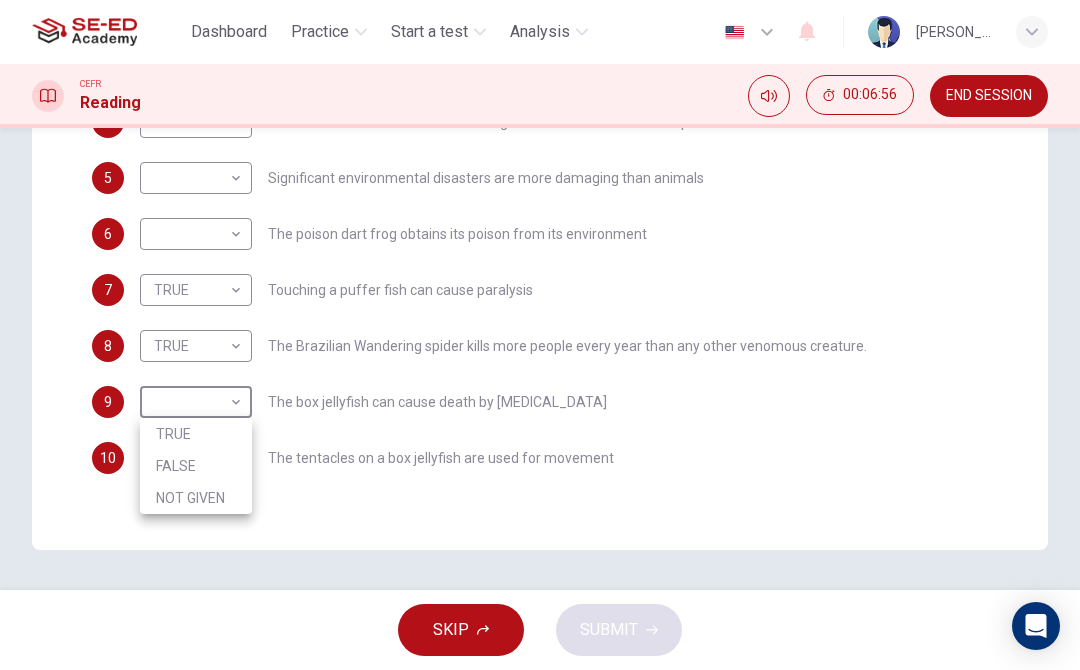 click on "TRUE" at bounding box center (196, 434) 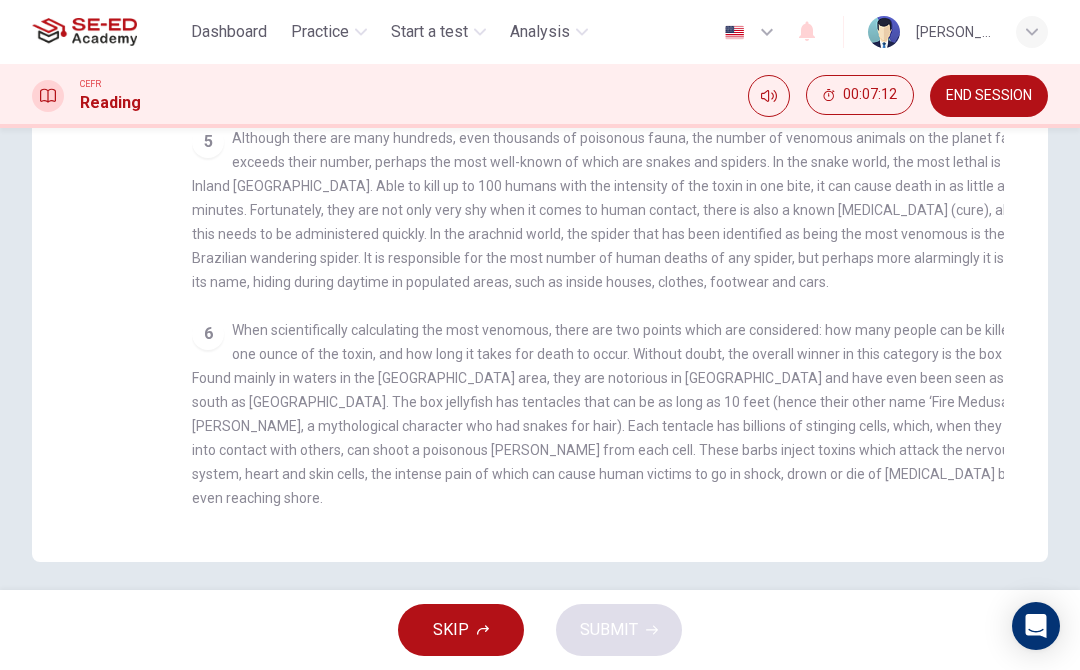 checkbox on "false" 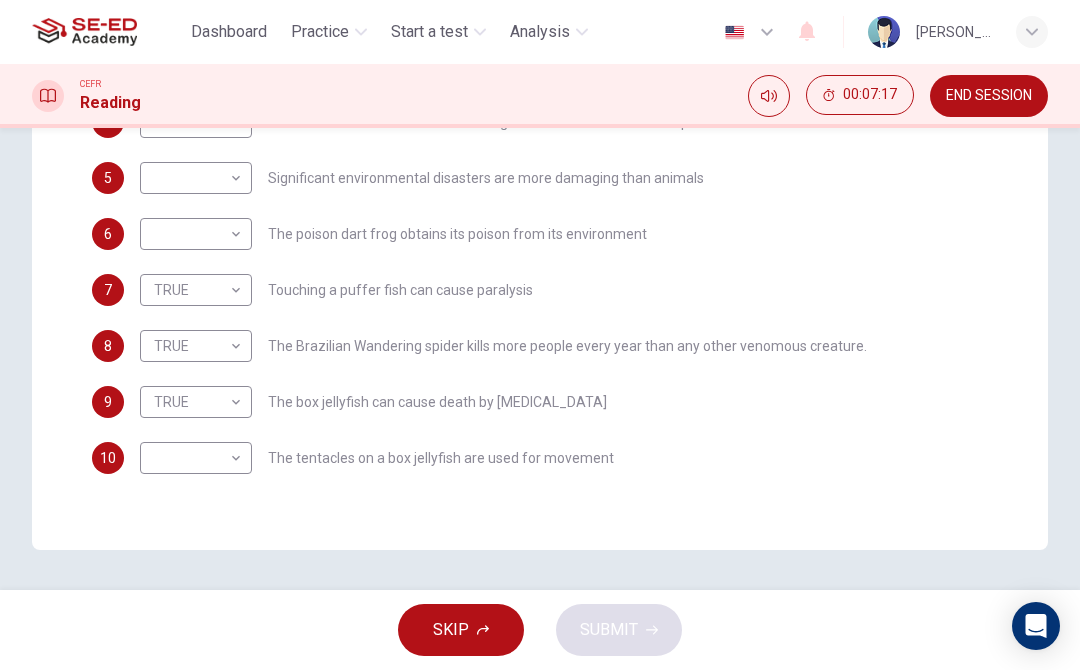 click on "This site uses cookies, as explained in our  Privacy Policy . If you agree to the use of cookies, please click the Accept button and continue to browse our site.   Privacy Policy Accept Dashboard Practice Start a test Analysis English en ​ [PERSON_NAME] CEFR Reading 00:07:17 END SESSION Question Passage Questions 4 - 10 Do the following statements agree with the information given in the Reading Passage?
In the boxes below, on your answer sheet write TRUE if the statement is true FALSE if the statement is false NOT GIVEN if the information is not given in the passage 4 ​ ​ There is a common misunderstanding of the difference between poisonous and venomous 5 ​ ​ Significant environmental disasters are more damaging than animals 6 ​ ​ The poison dart frog obtains its poison from its environment 7 TRUE TRUE ​ Touching a puffer fish can cause [MEDICAL_DATA] 8 TRUE TRUE ​ The Brazilian Wandering spider kills more people every year than any other venomous creature. 9 TRUE TRUE ​ 10 ​ ​ 1 2 3 4 5" at bounding box center (540, 335) 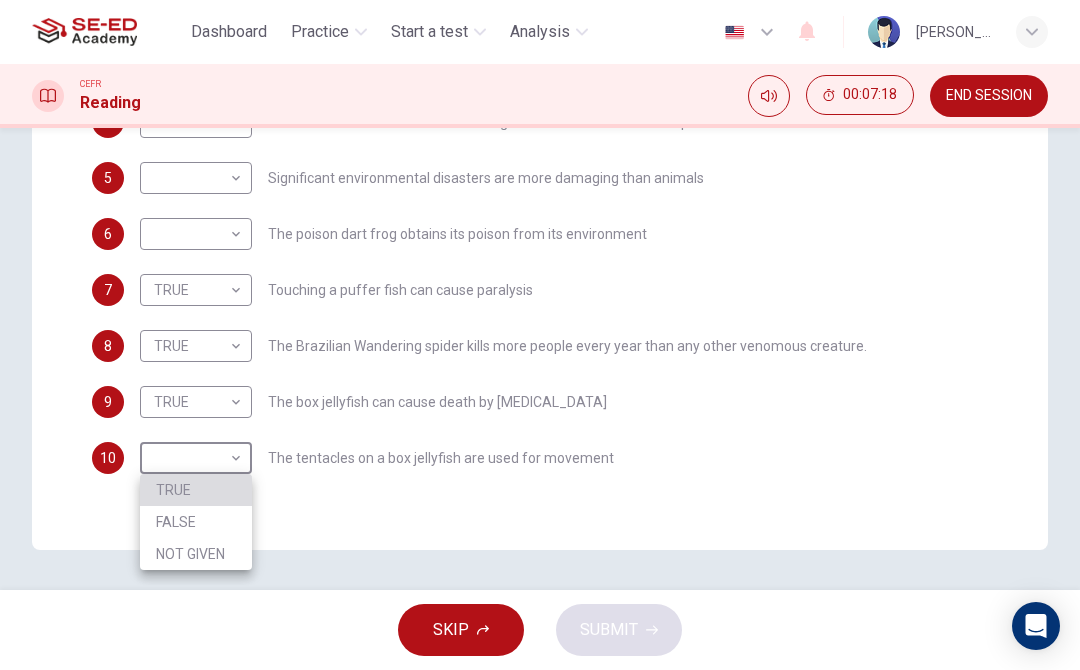 click on "TRUE" at bounding box center (196, 490) 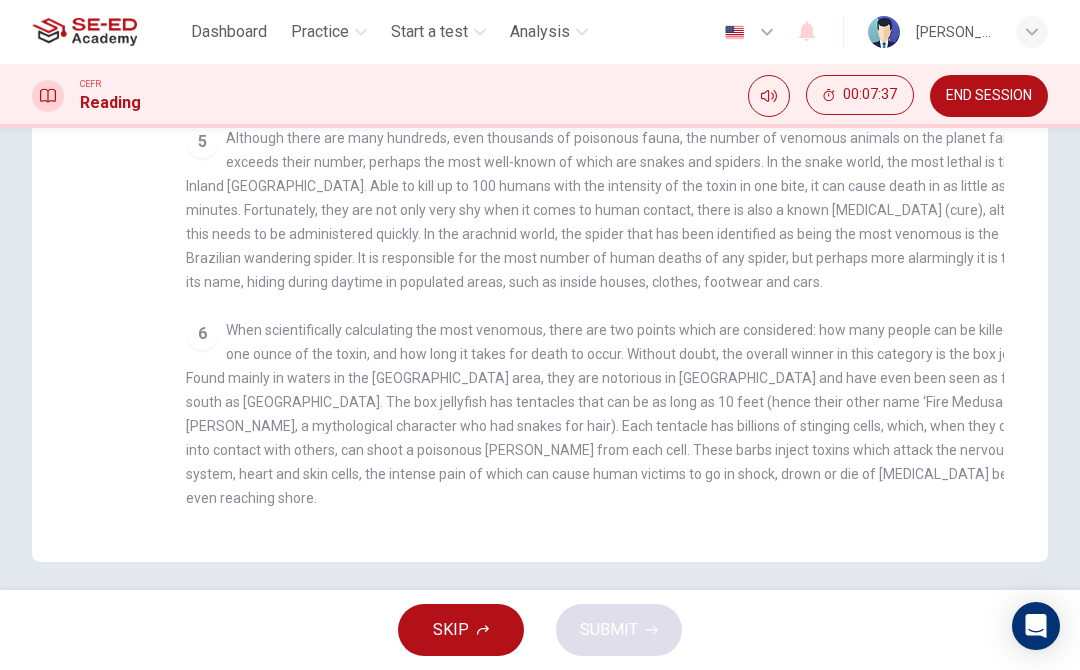 checkbox on "false" 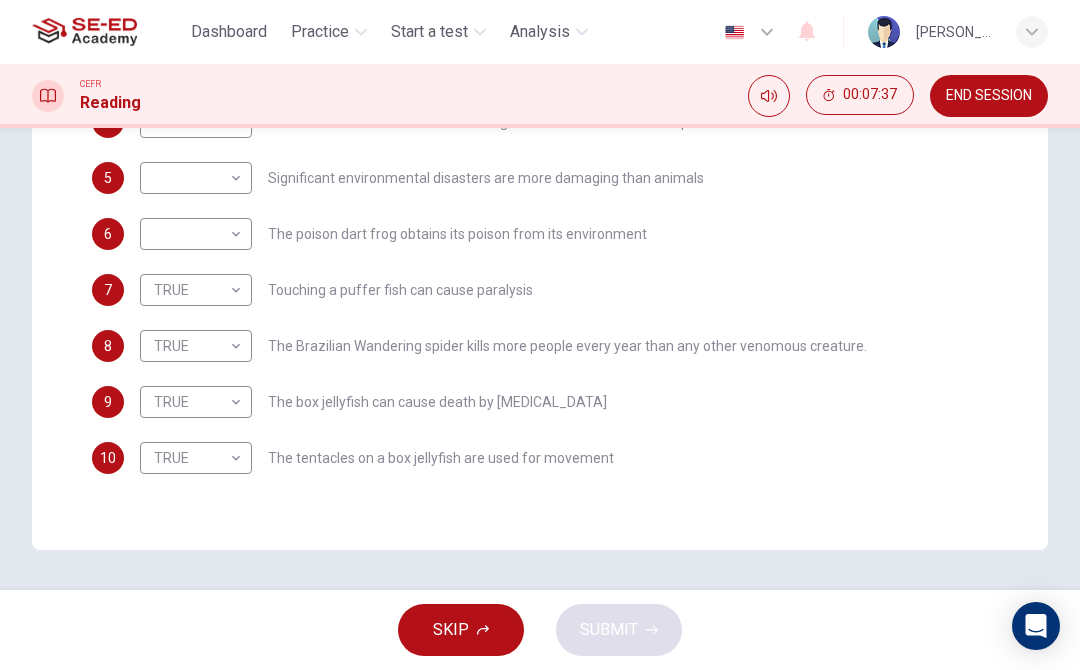 click on "This site uses cookies, as explained in our  Privacy Policy . If you agree to the use of cookies, please click the Accept button and continue to browse our site.   Privacy Policy Accept Dashboard Practice Start a test Analysis English en ​ [PERSON_NAME] CEFR Reading 00:07:37 END SESSION Question Passage Questions 4 - 10 Do the following statements agree with the information given in the Reading Passage?
In the boxes below, on your answer sheet write TRUE if the statement is true FALSE if the statement is false NOT GIVEN if the information is not given in the passage 4 ​ ​ There is a common misunderstanding of the difference between poisonous and venomous 5 ​ ​ Significant environmental disasters are more damaging than animals 6 ​ ​ The poison dart frog obtains its poison from its environment 7 TRUE TRUE ​ Touching a puffer fish can cause [MEDICAL_DATA] 8 TRUE TRUE ​ The Brazilian Wandering spider kills more people every year than any other venomous creature. 9 TRUE TRUE ​ 10 TRUE TRUE ​ 1 2" at bounding box center (540, 335) 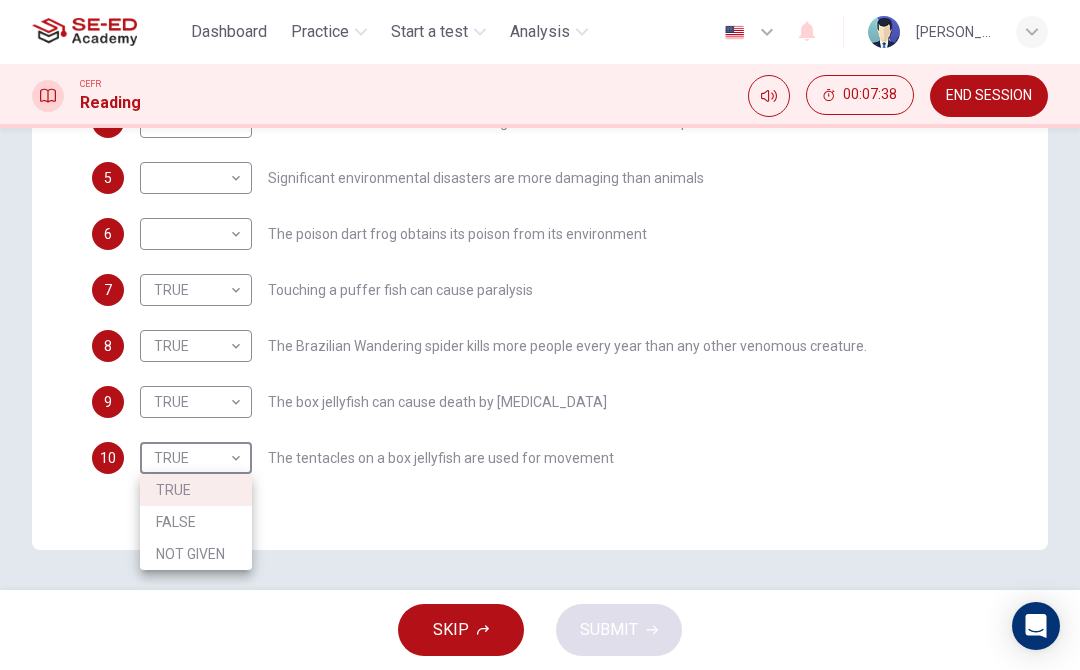 click on "FALSE" at bounding box center (196, 522) 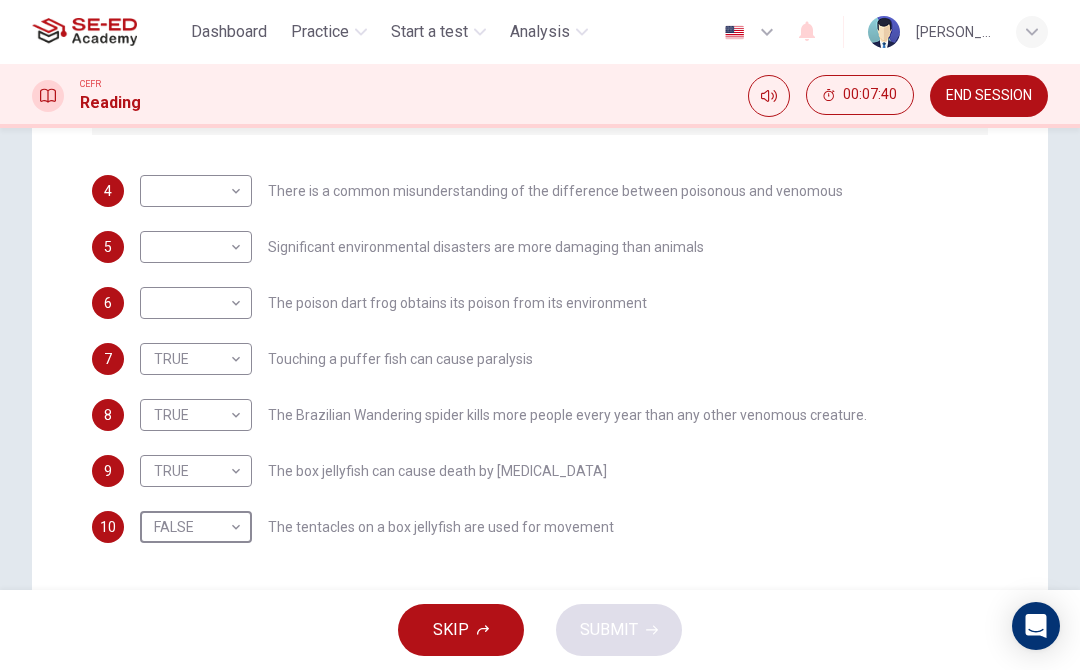 scroll, scrollTop: 483, scrollLeft: 0, axis: vertical 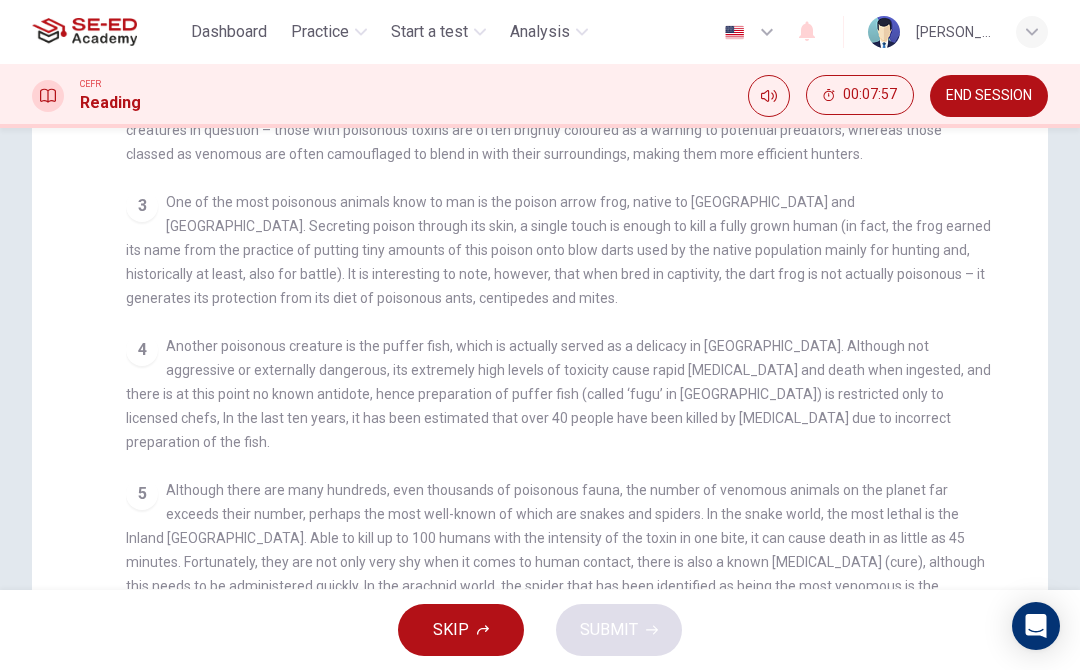 checkbox on "false" 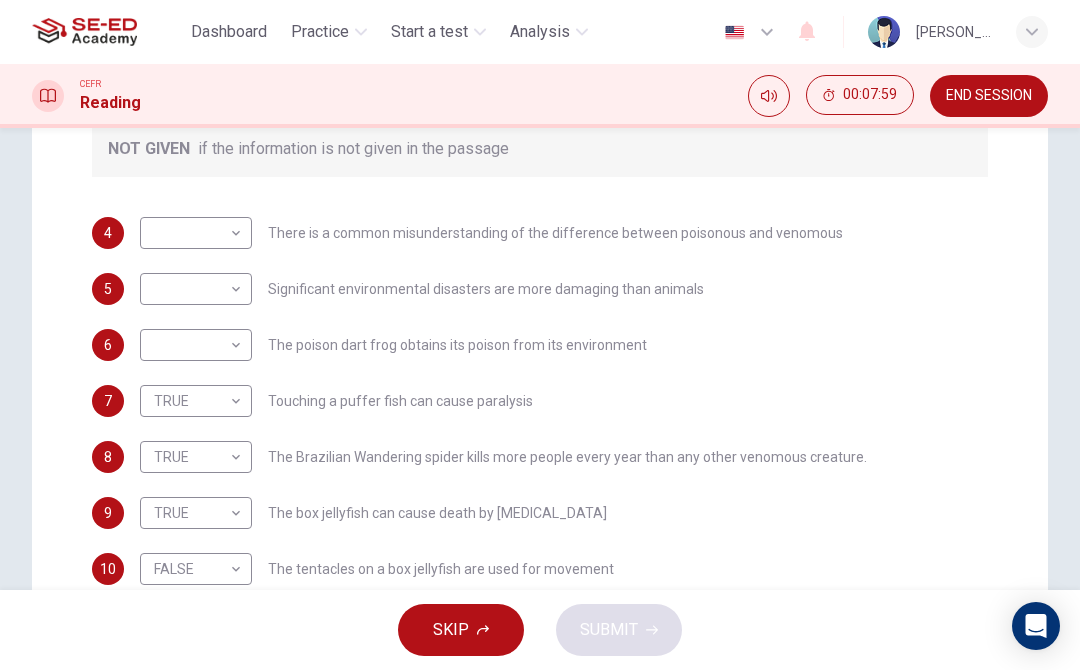 scroll, scrollTop: 442, scrollLeft: 0, axis: vertical 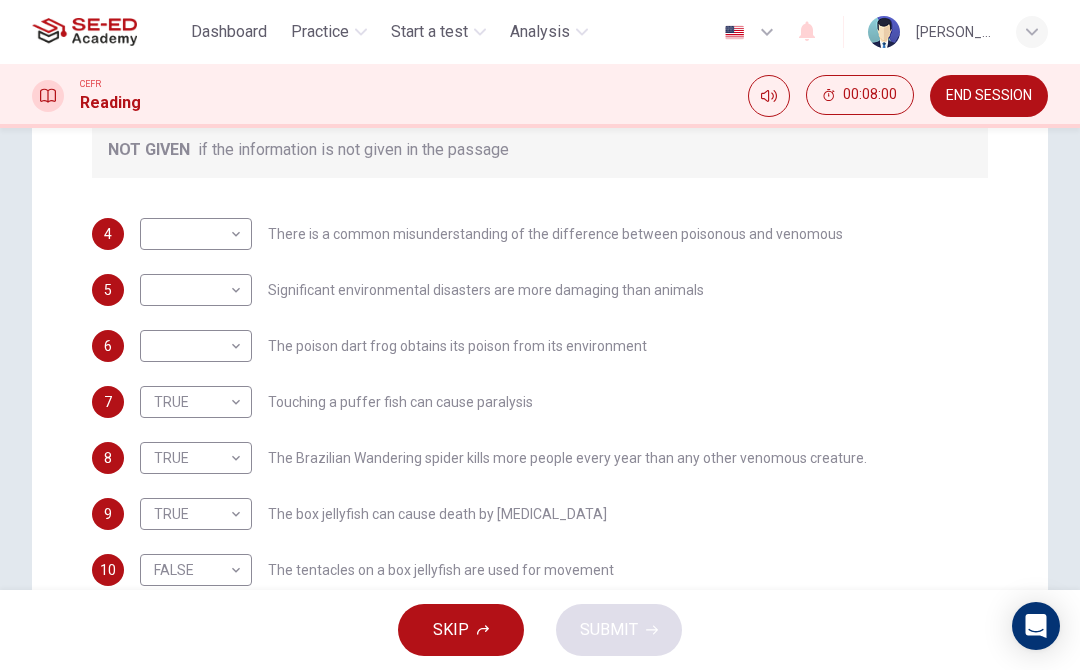 click on "This site uses cookies, as explained in our  Privacy Policy . If you agree to the use of cookies, please click the Accept button and continue to browse our site.   Privacy Policy Accept Dashboard Practice Start a test Analysis English en ​ [PERSON_NAME] CEFR Reading 00:08:00 END SESSION Question Passage Questions 4 - 10 Do the following statements agree with the information given in the Reading Passage?
In the boxes below, on your answer sheet write TRUE if the statement is true FALSE if the statement is false NOT GIVEN if the information is not given in the passage 4 ​ ​ There is a common misunderstanding of the difference between poisonous and venomous 5 ​ ​ Significant environmental disasters are more damaging than animals 6 ​ ​ The poison dart frog obtains its poison from its environment 7 TRUE TRUE ​ Touching a puffer fish can cause [MEDICAL_DATA] 8 TRUE TRUE ​ The Brazilian Wandering spider kills more people every year than any other venomous creature. 9 TRUE TRUE ​ 10 FALSE FALSE ​ 1" at bounding box center [540, 335] 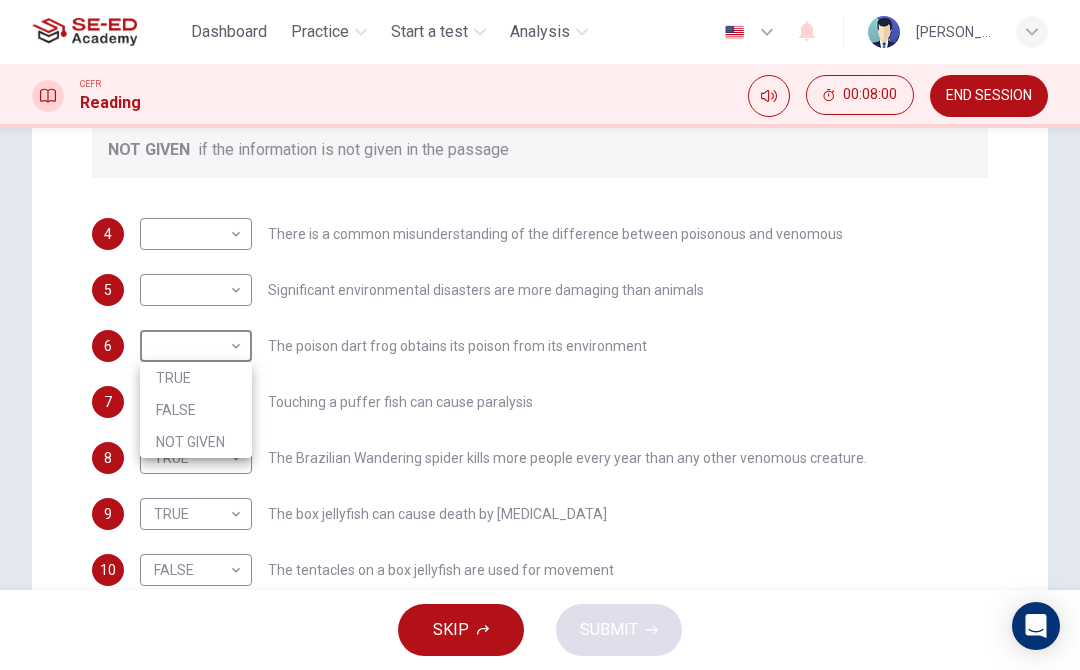 click on "TRUE" at bounding box center [196, 378] 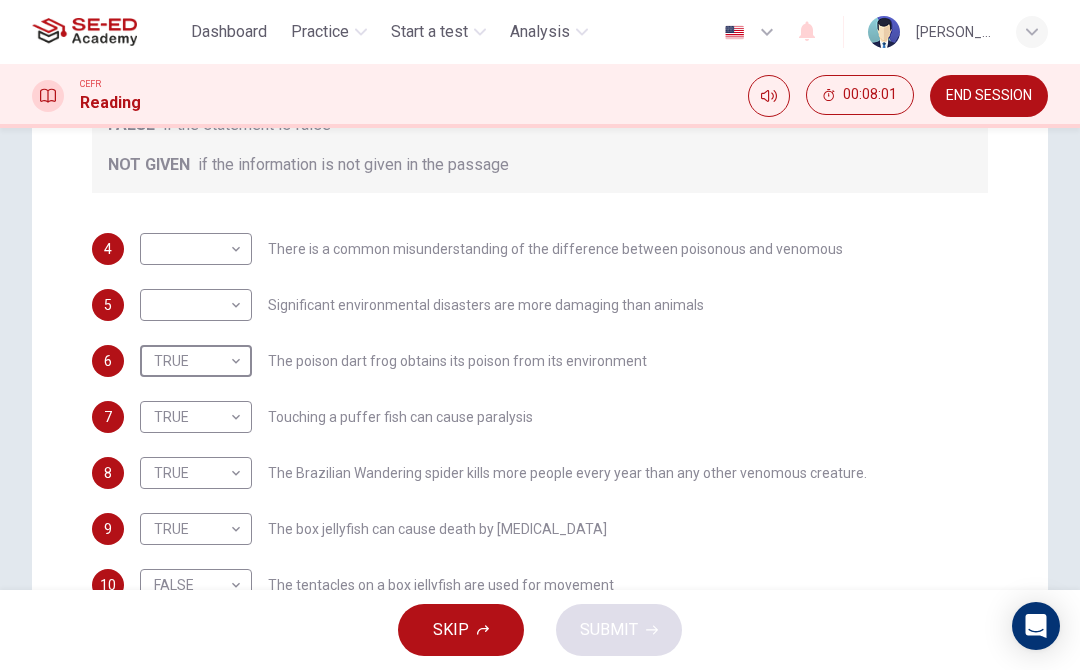 scroll, scrollTop: 424, scrollLeft: 0, axis: vertical 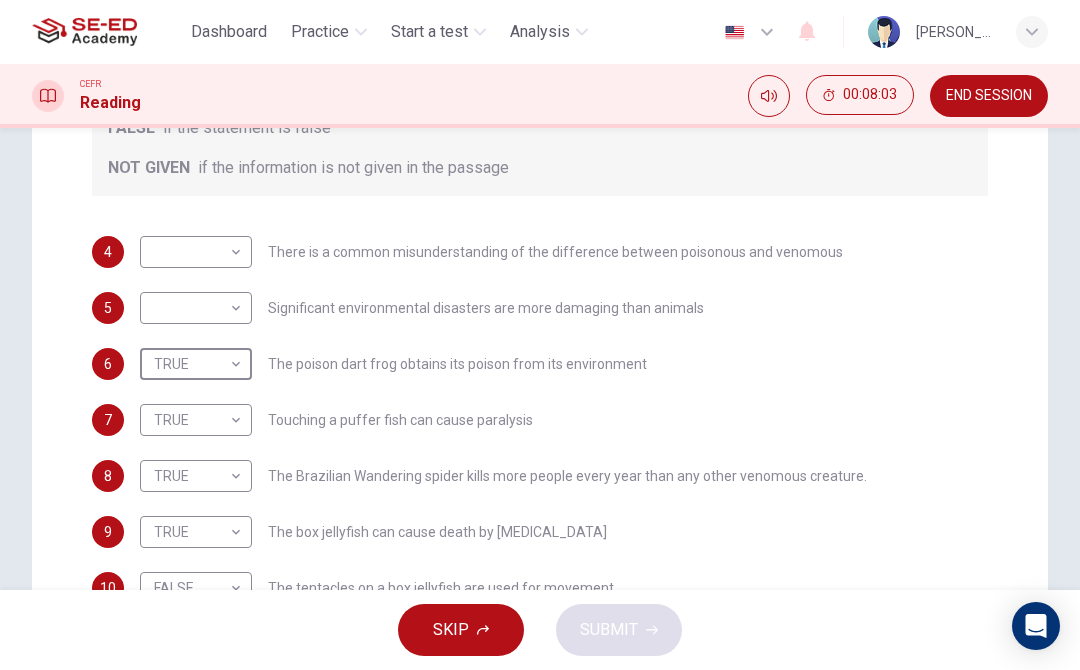 click on "This site uses cookies, as explained in our  Privacy Policy . If you agree to the use of cookies, please click the Accept button and continue to browse our site.   Privacy Policy Accept Dashboard Practice Start a test Analysis English en ​ [PERSON_NAME] CEFR Reading 00:08:03 END SESSION Question Passage Questions 4 - 10 Do the following statements agree with the information given in the Reading Passage?
In the boxes below, on your answer sheet write TRUE if the statement is true FALSE if the statement is false NOT GIVEN if the information is not given in the passage 4 ​ ​ There is a common misunderstanding of the difference between poisonous and venomous 5 ​ ​ Significant environmental disasters are more damaging than animals 6 TRUE TRUE ​ The poison dart frog obtains its poison from its environment 7 TRUE TRUE ​ Touching a puffer fish can cause [MEDICAL_DATA] 8 TRUE TRUE ​ The Brazilian Wandering spider kills more people every year than any other venomous creature. 9 TRUE TRUE ​ 10 FALSE FALSE" at bounding box center (540, 335) 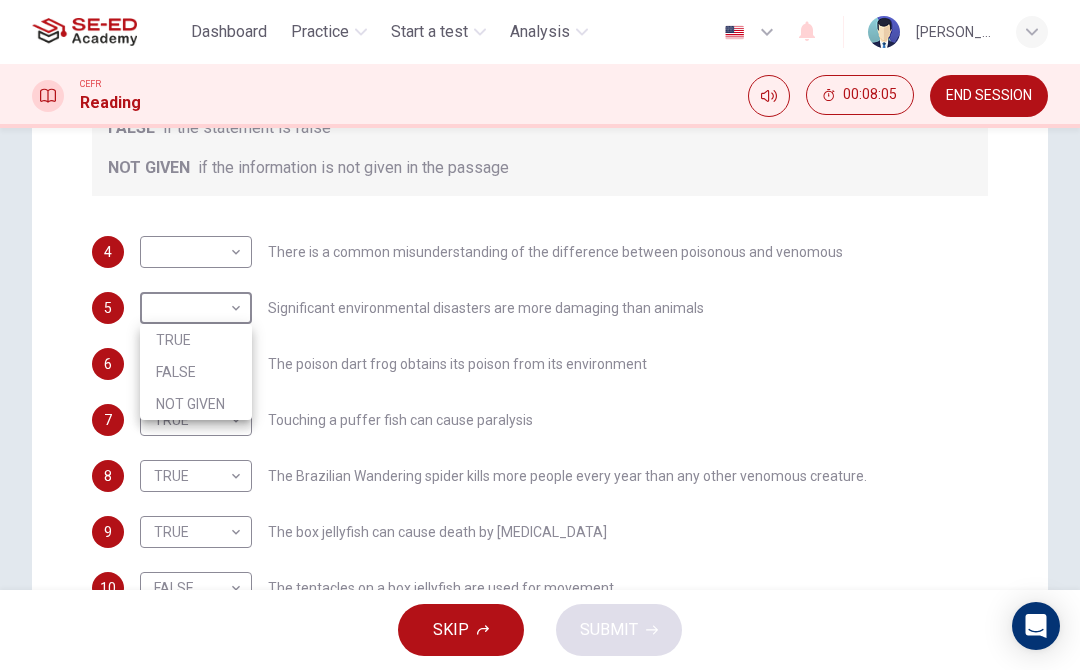 click on "NOT GIVEN" at bounding box center [196, 404] 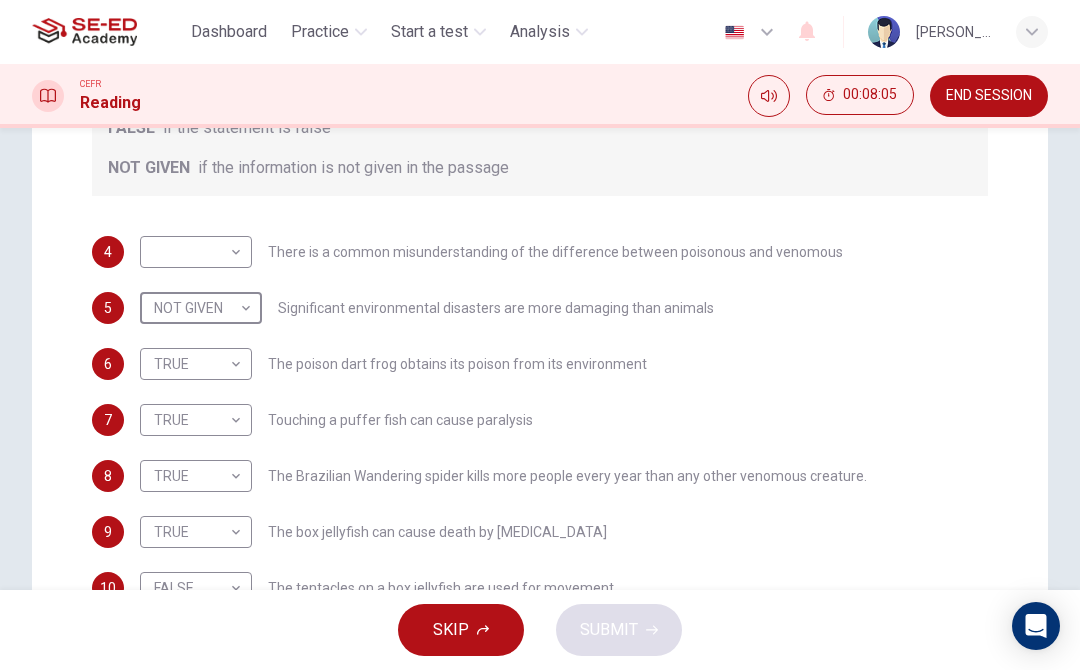 click on "This site uses cookies, as explained in our  Privacy Policy . If you agree to the use of cookies, please click the Accept button and continue to browse our site.   Privacy Policy Accept Dashboard Practice Start a test Analysis English en ​ [PERSON_NAME] CEFR Reading 00:08:05 END SESSION Question Passage Questions 4 - 10 Do the following statements agree with the information given in the Reading Passage?
In the boxes below, on your answer sheet write TRUE if the statement is true FALSE if the statement is false NOT GIVEN if the information is not given in the passage 4 ​ ​ There is a common misunderstanding of the difference between poisonous and venomous 5 NOT GIVEN NOT GIVEN ​ Significant environmental disasters are more damaging than animals 6 TRUE TRUE ​ The poison dart frog obtains its poison from its environment 7 TRUE TRUE ​ Touching a puffer fish can cause [MEDICAL_DATA] 8 TRUE TRUE ​ The Brazilian Wandering spider kills more people every year than any other venomous creature. 9 TRUE TRUE 10" at bounding box center [540, 335] 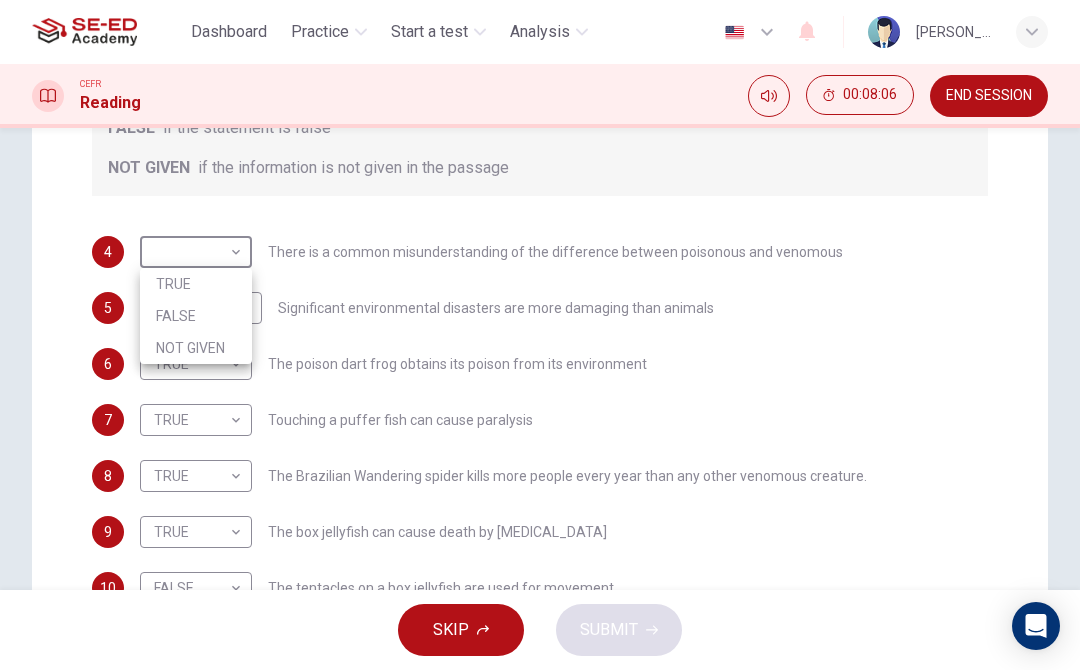 click on "TRUE" at bounding box center (196, 284) 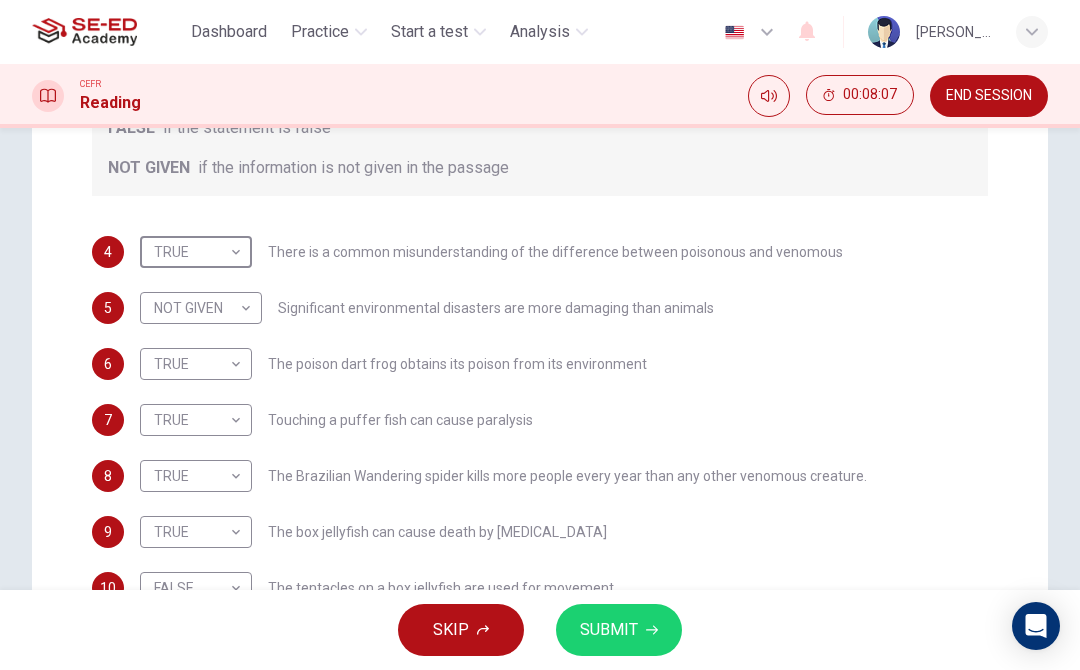 click on "SUBMIT" at bounding box center [609, 630] 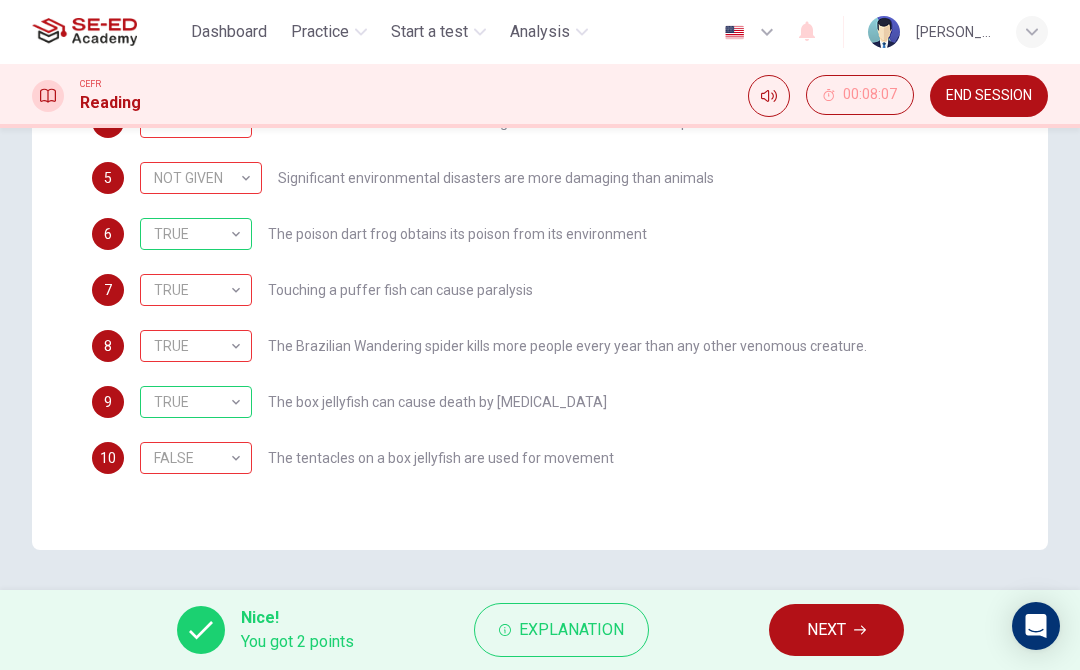 scroll, scrollTop: 554, scrollLeft: 0, axis: vertical 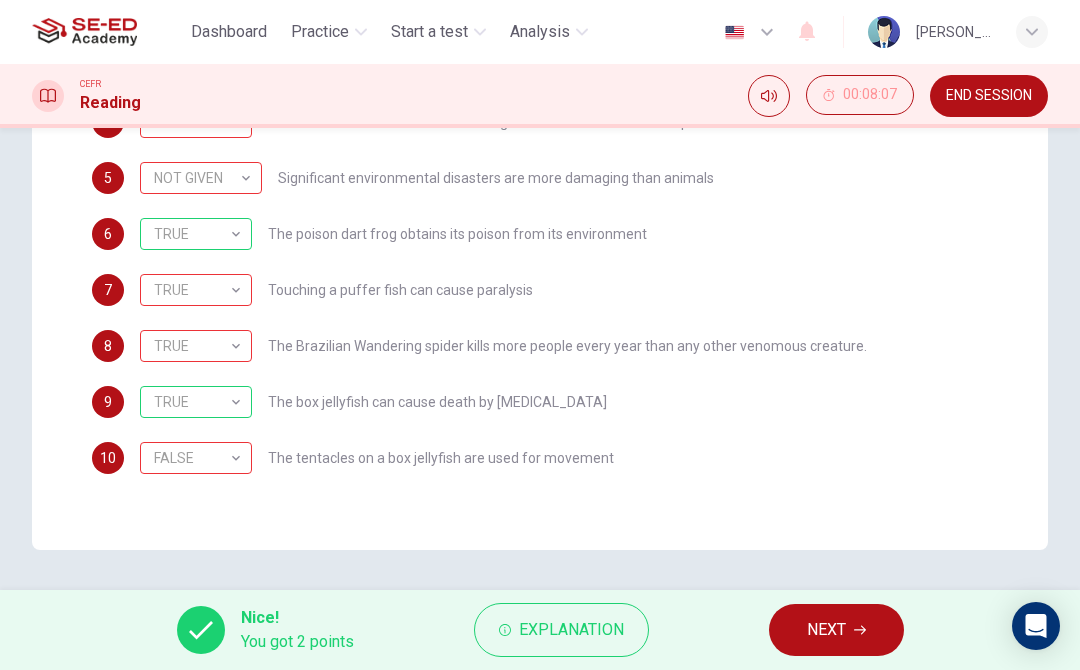 click on "FALSE" at bounding box center [192, 458] 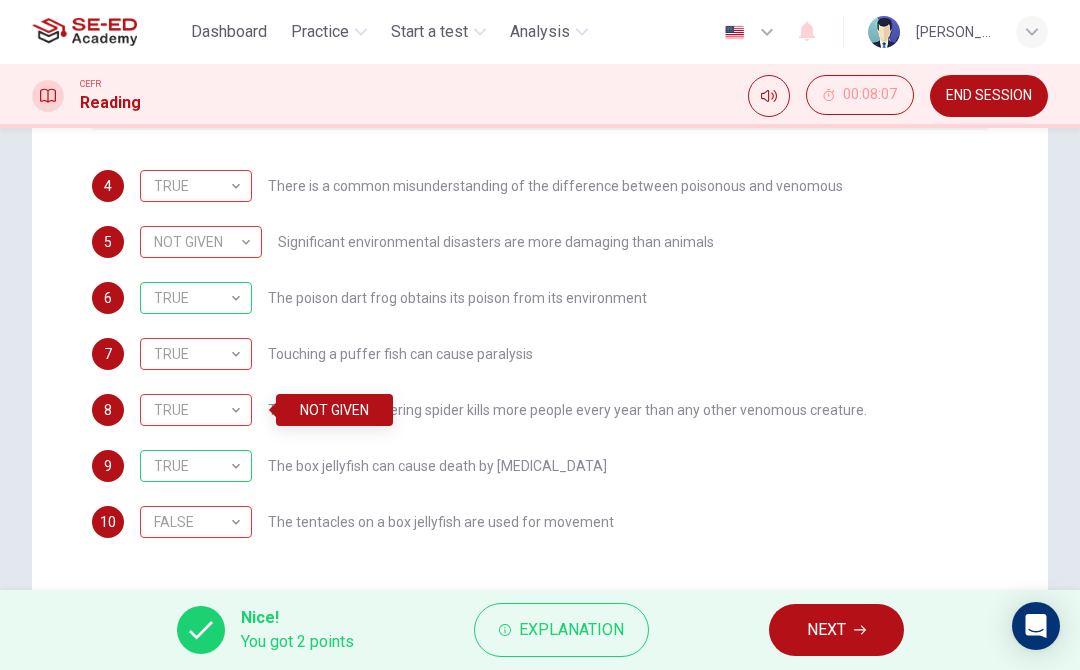 scroll, scrollTop: 491, scrollLeft: 0, axis: vertical 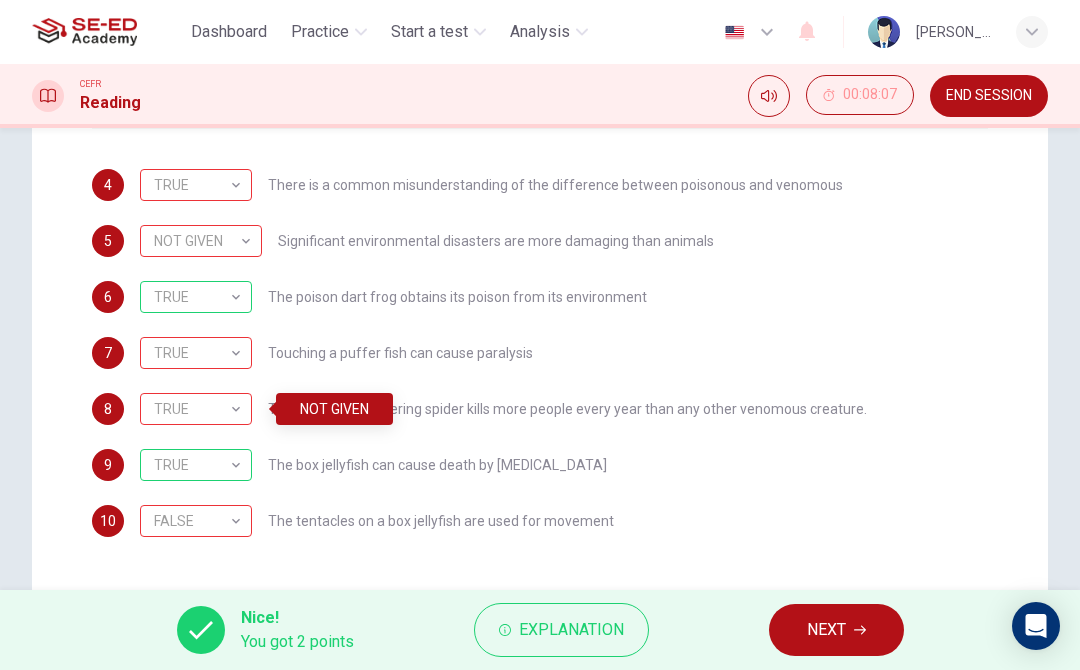 click on "TRUE TRUE ​" at bounding box center [196, 353] 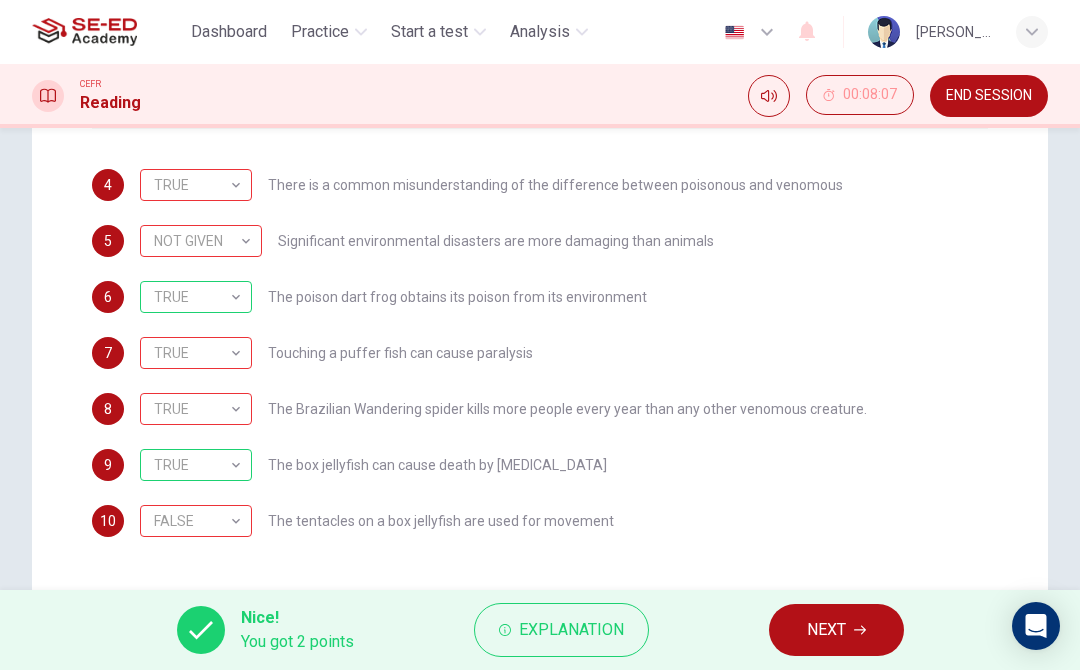 click on "TRUE TRUE ​" at bounding box center [196, 353] 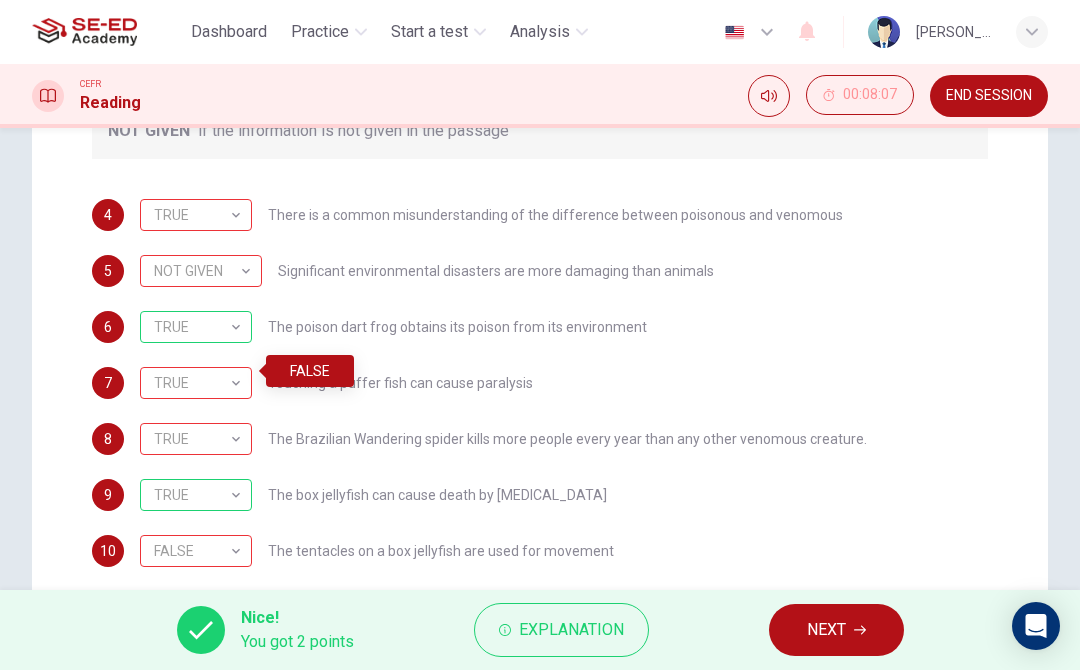 scroll, scrollTop: 445, scrollLeft: 0, axis: vertical 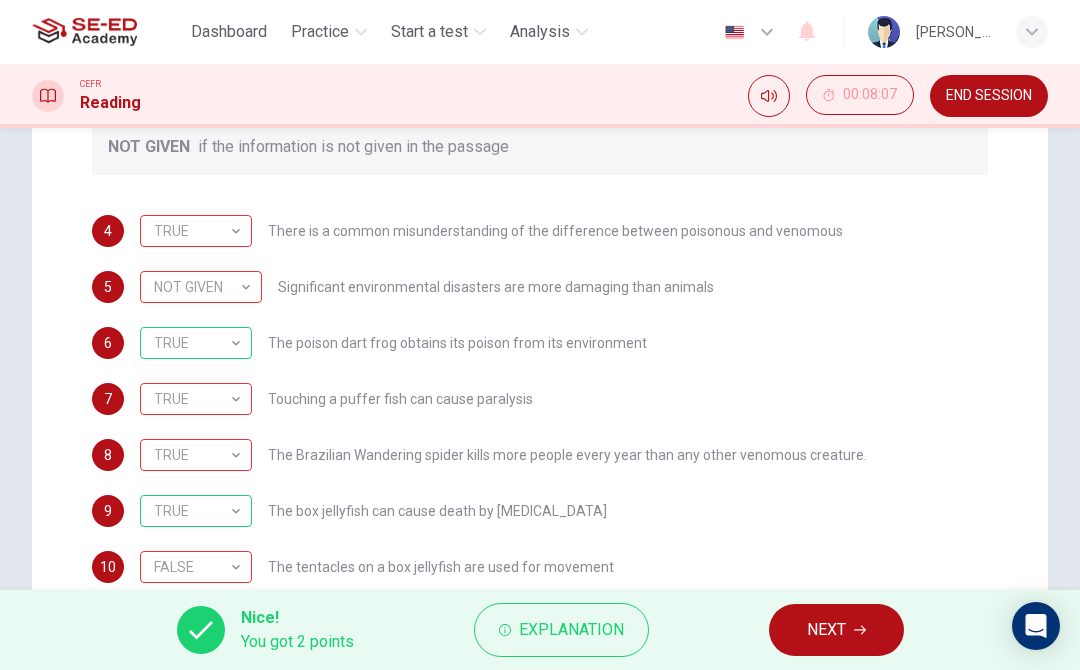 click on "NOT GIVEN" at bounding box center (197, 287) 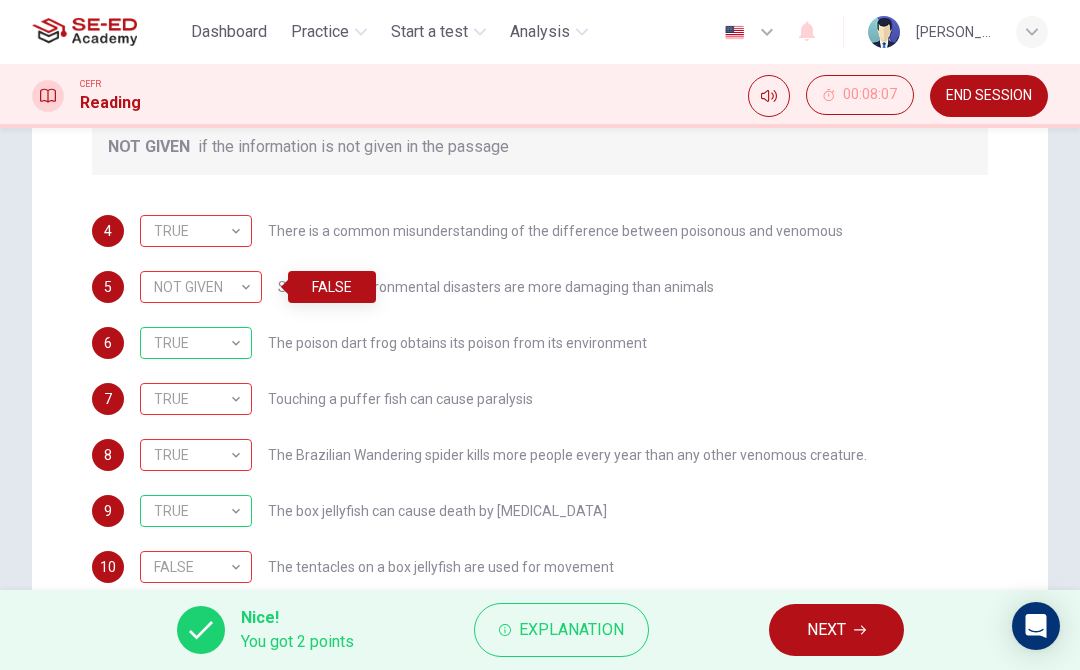 click on "TRUE" at bounding box center [192, 231] 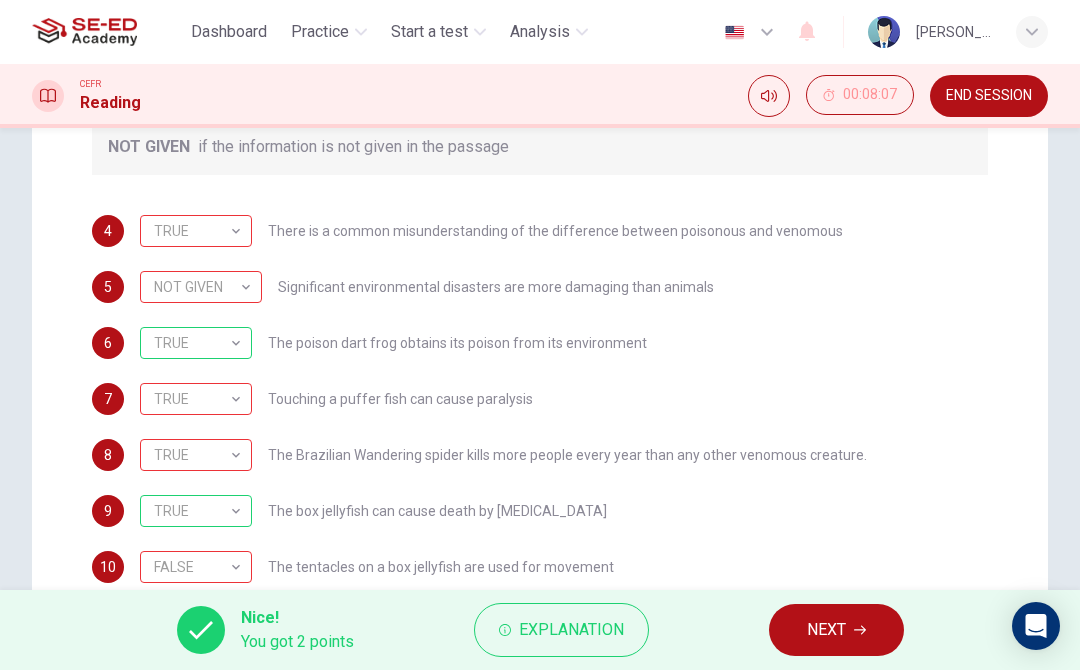 click on "NOT GIVEN NOT GIVEN ​" at bounding box center (201, 287) 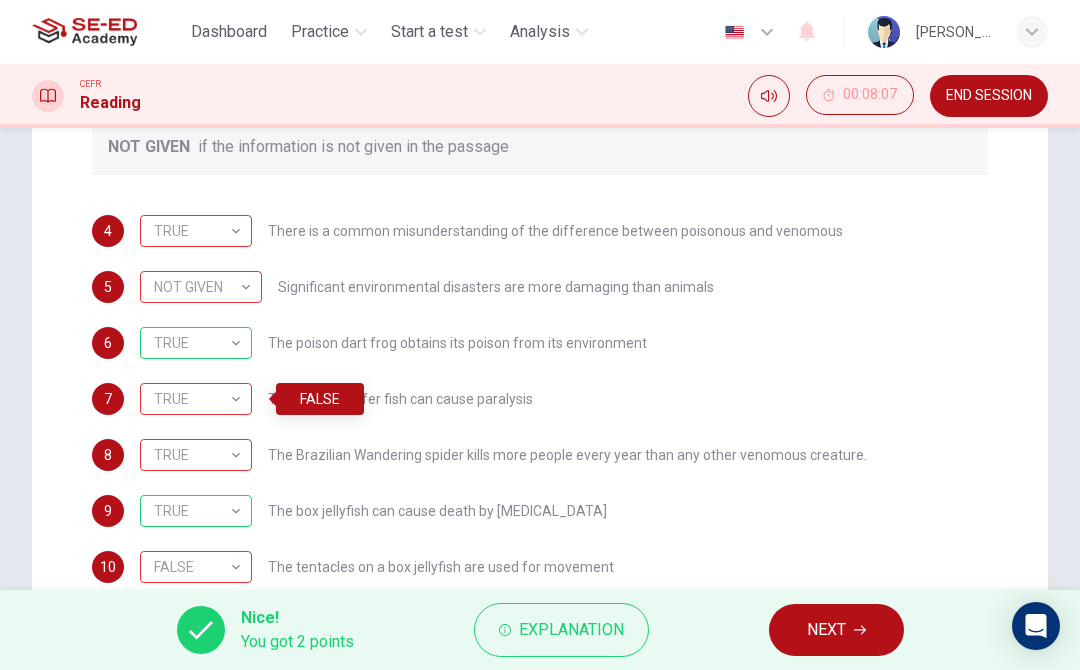 click on "TRUE" at bounding box center (192, 455) 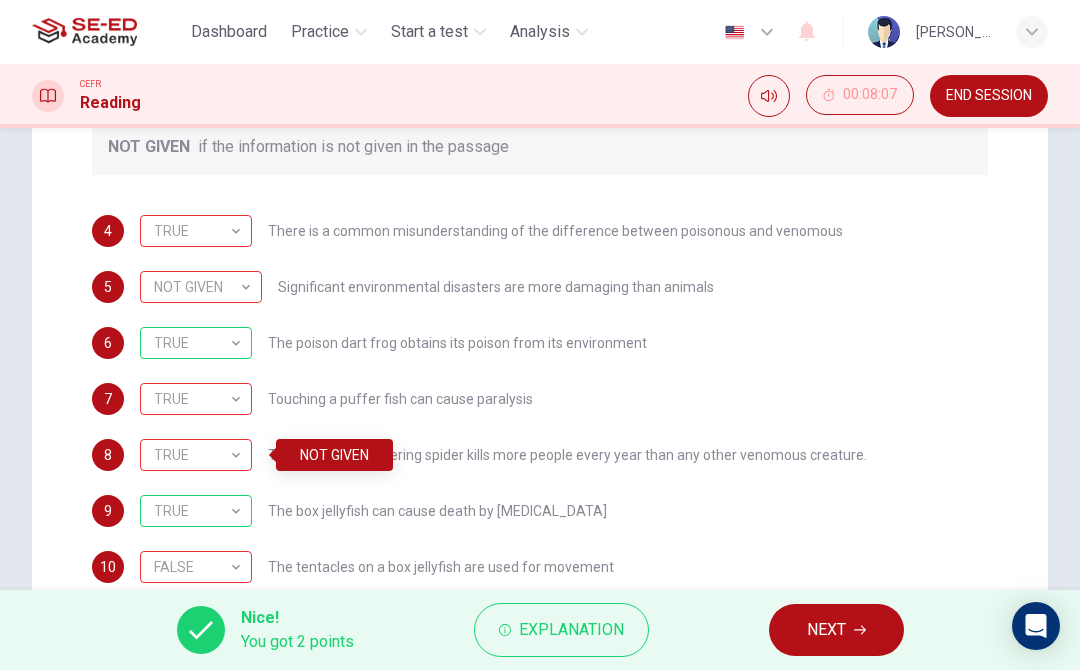 scroll, scrollTop: 485, scrollLeft: 0, axis: vertical 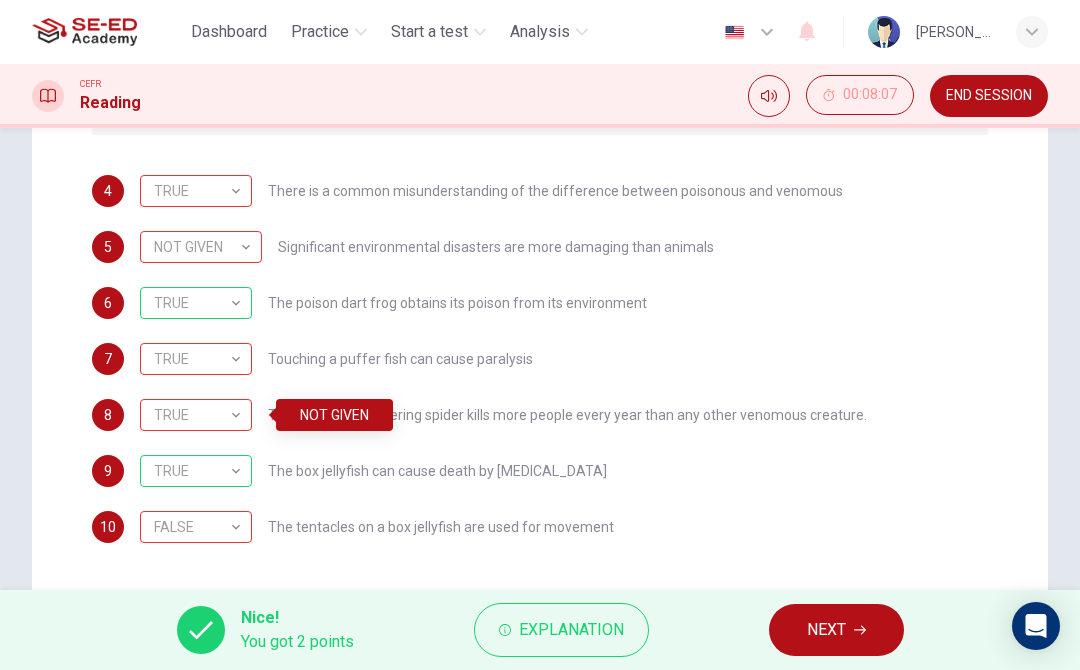 click on "Explanation" at bounding box center [561, 630] 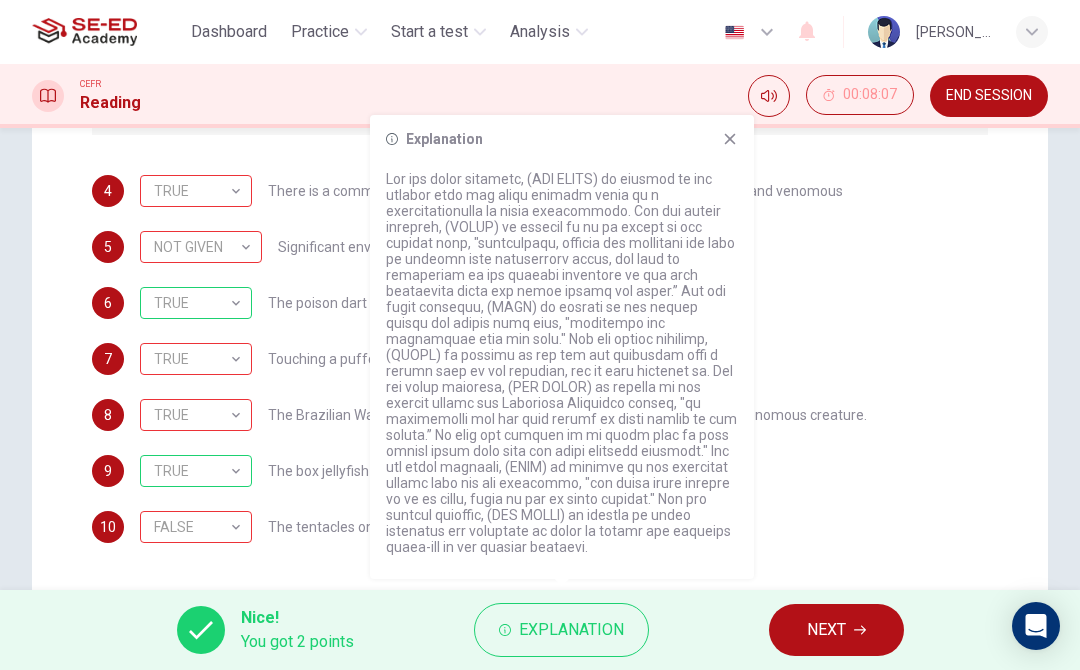 click on "NEXT" at bounding box center [826, 630] 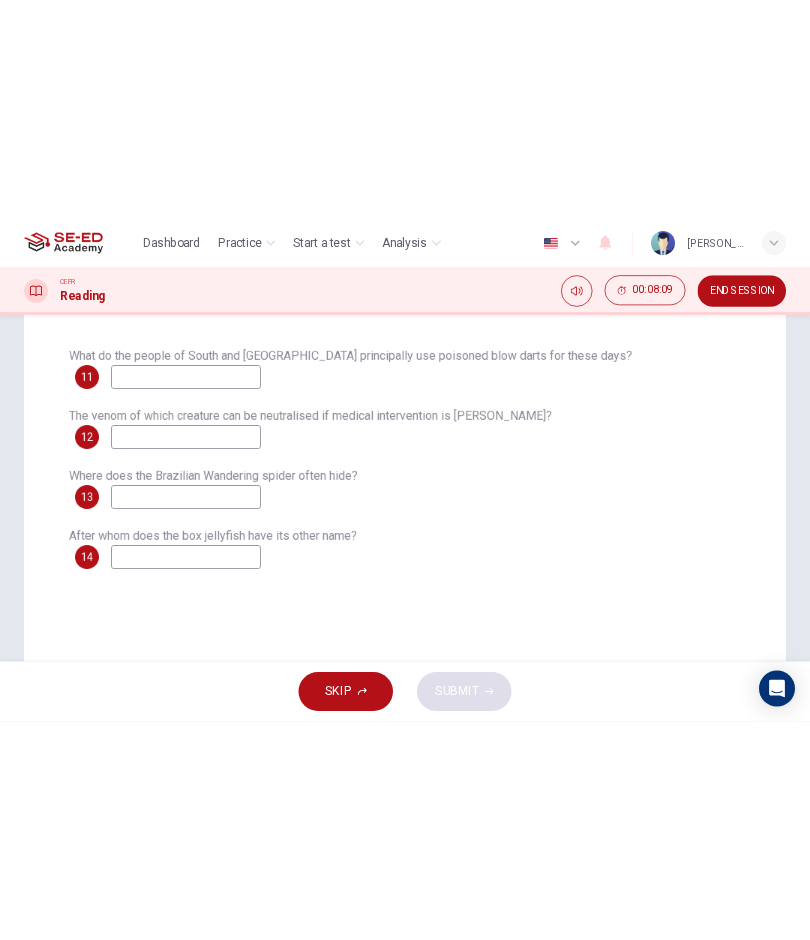 scroll, scrollTop: 351, scrollLeft: 0, axis: vertical 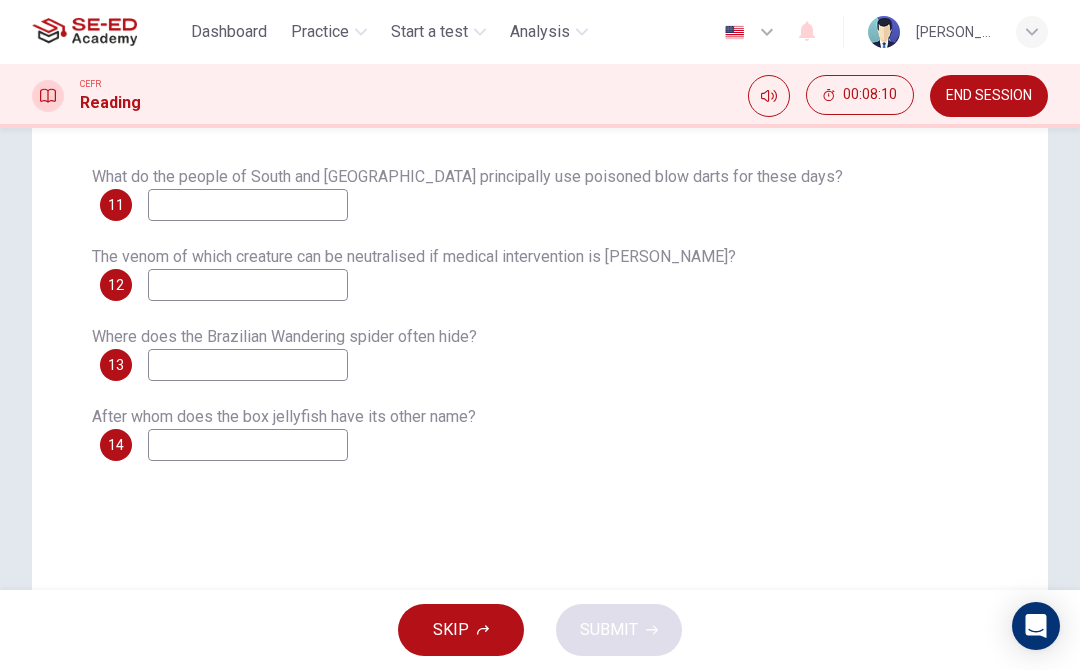 click at bounding box center (248, 445) 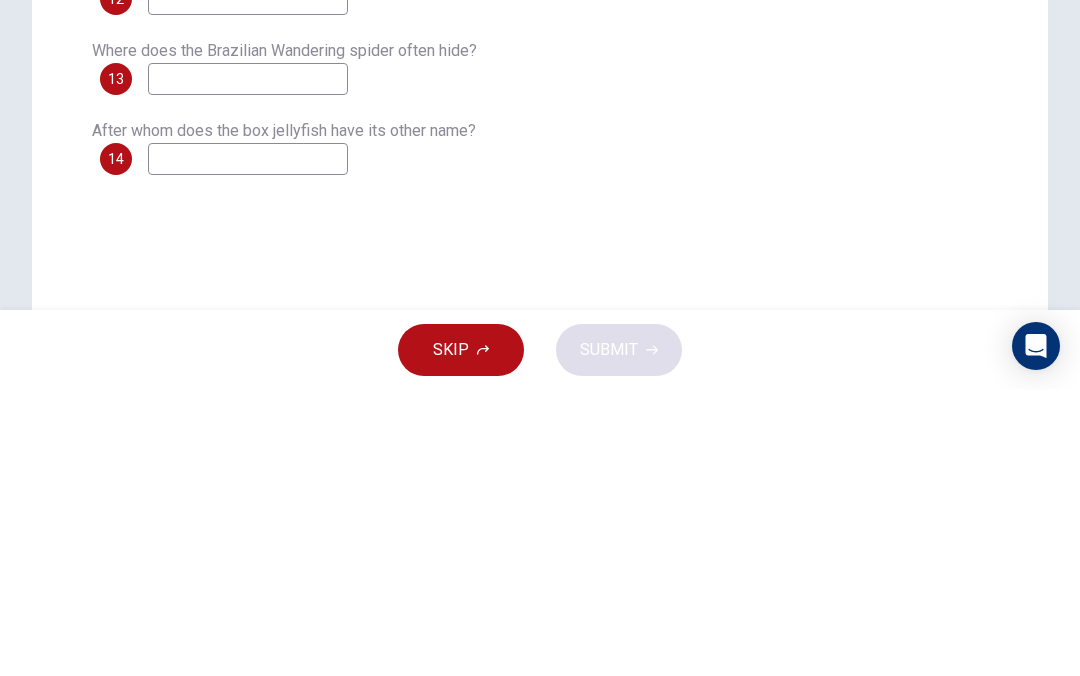 click on "What do the people of South and [GEOGRAPHIC_DATA] principally use poisoned blow
darts for these days? 11 The venom of which creature can be neutralised if medical intervention is
swift?  12 Where does the Brazilian Wandering spider often hide?  13 After whom does the box jellyfish have its other name? 14" at bounding box center [540, 313] 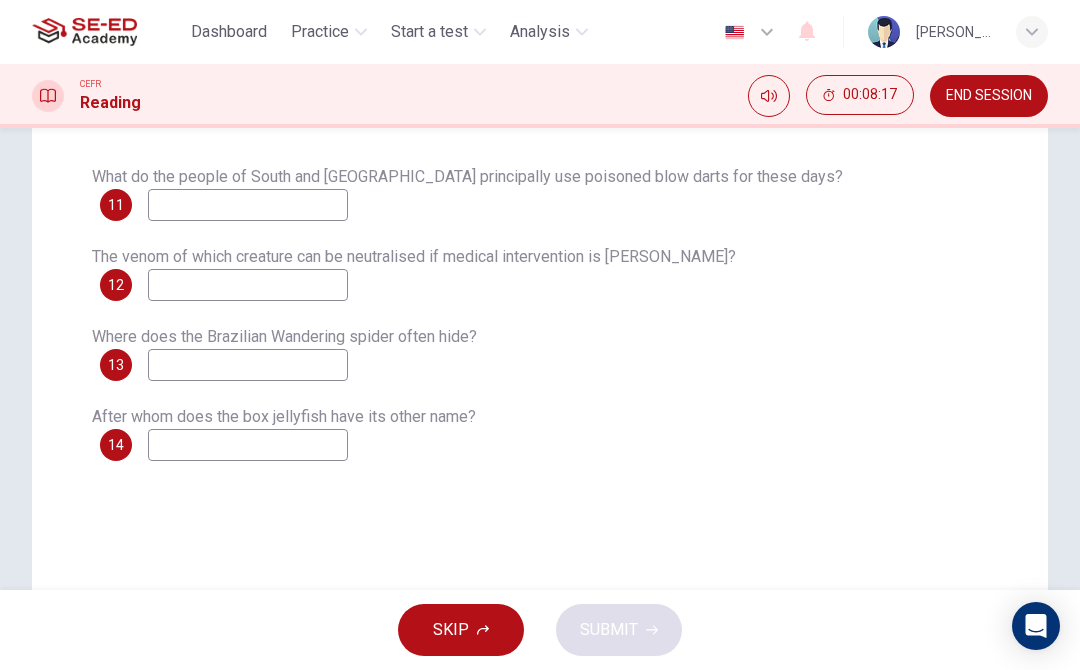 click on "00:08:17" at bounding box center [870, 95] 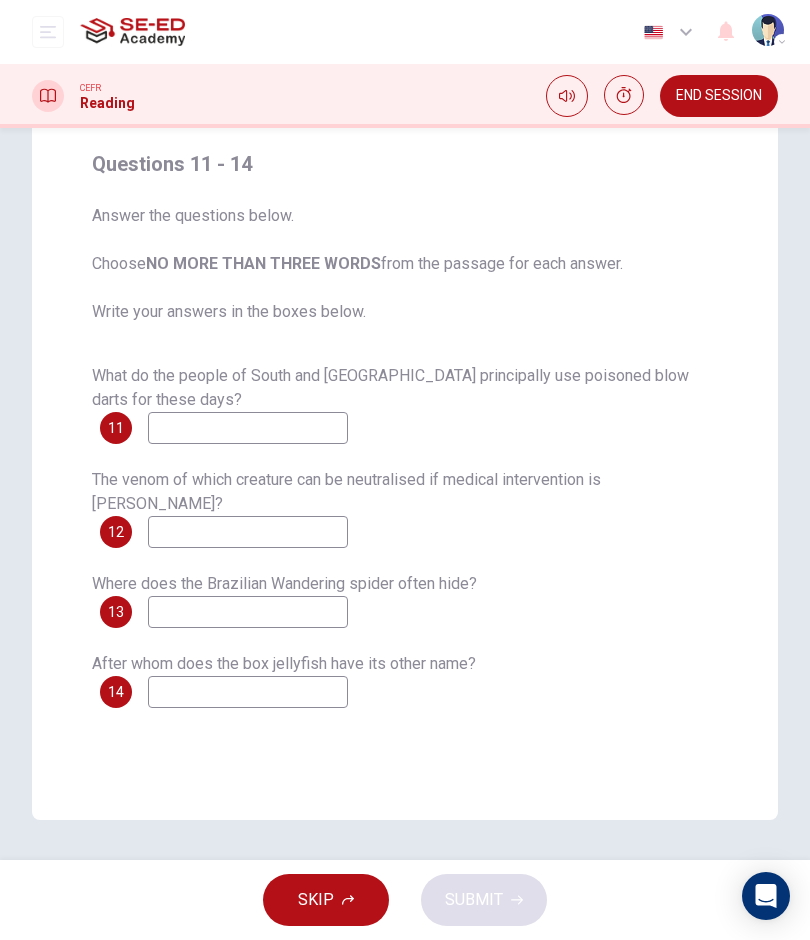 scroll, scrollTop: 152, scrollLeft: 0, axis: vertical 